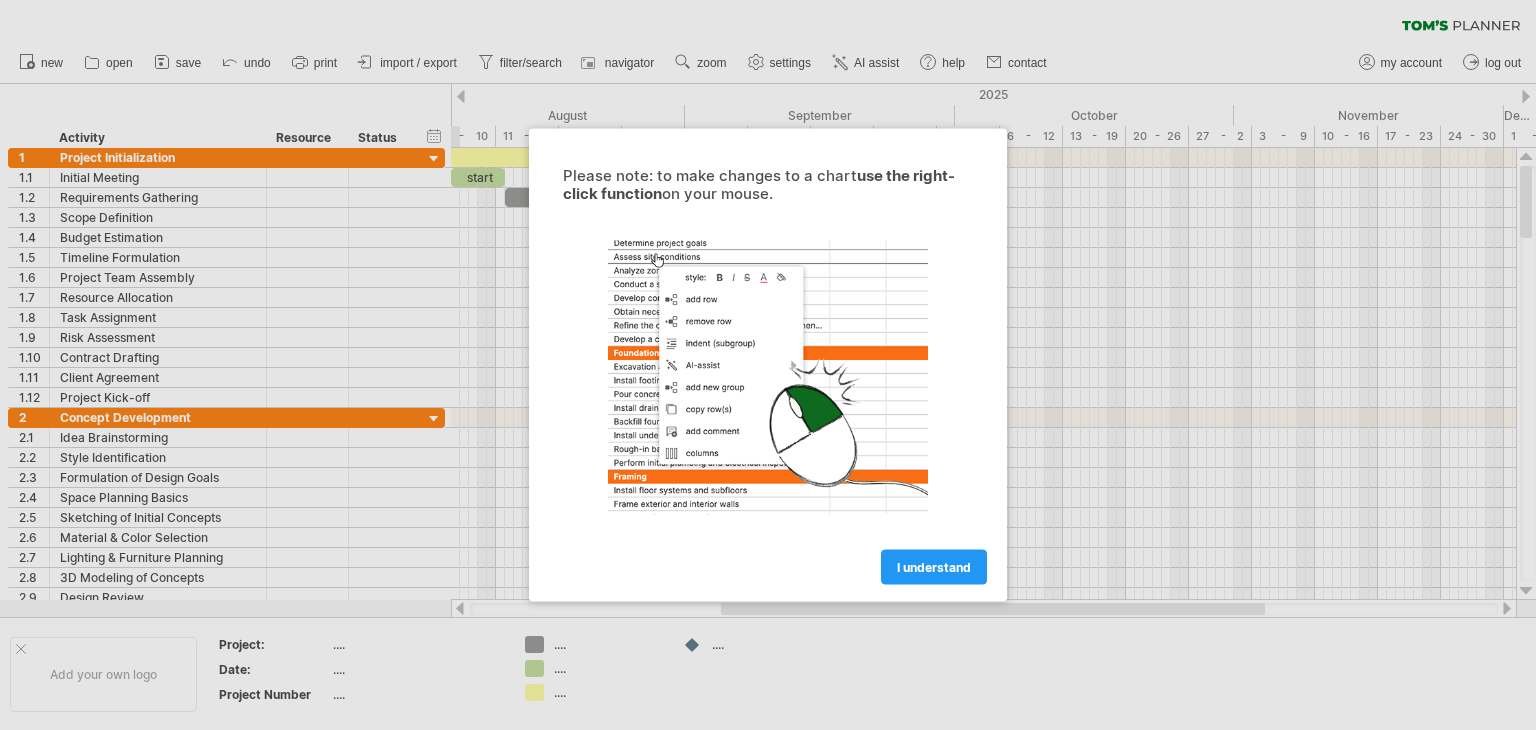 click at bounding box center (768, 365) 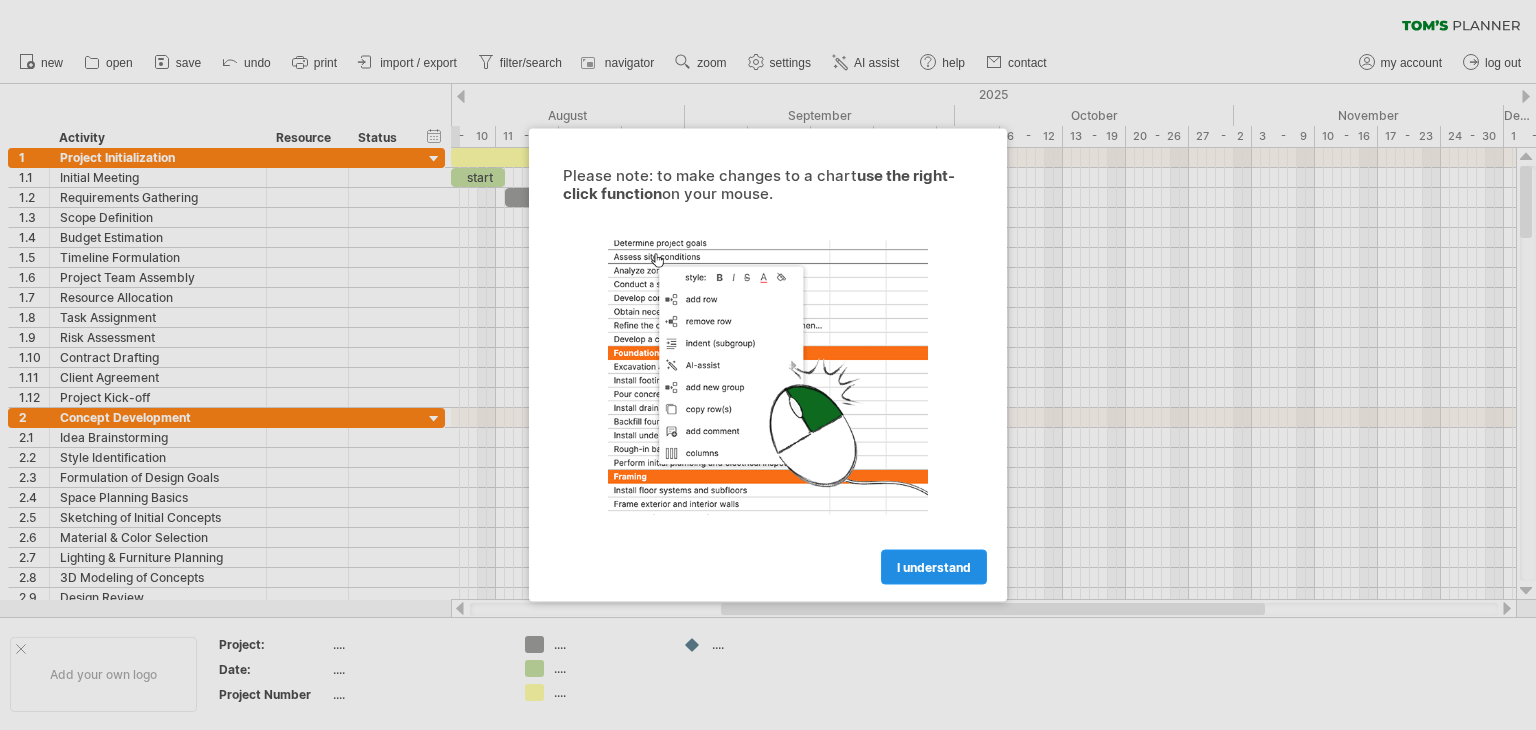 click on "I understand" at bounding box center (934, 567) 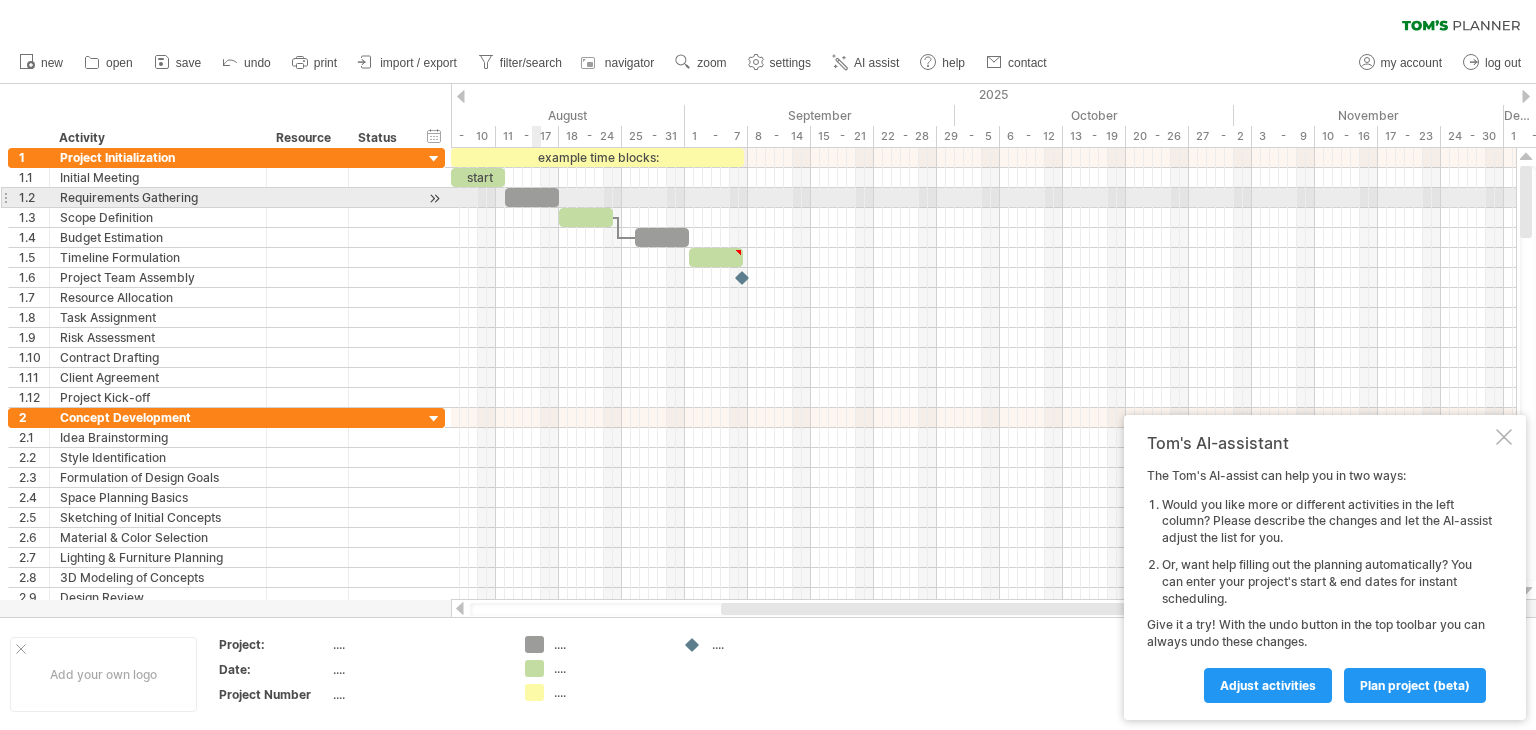 click at bounding box center (983, 218) 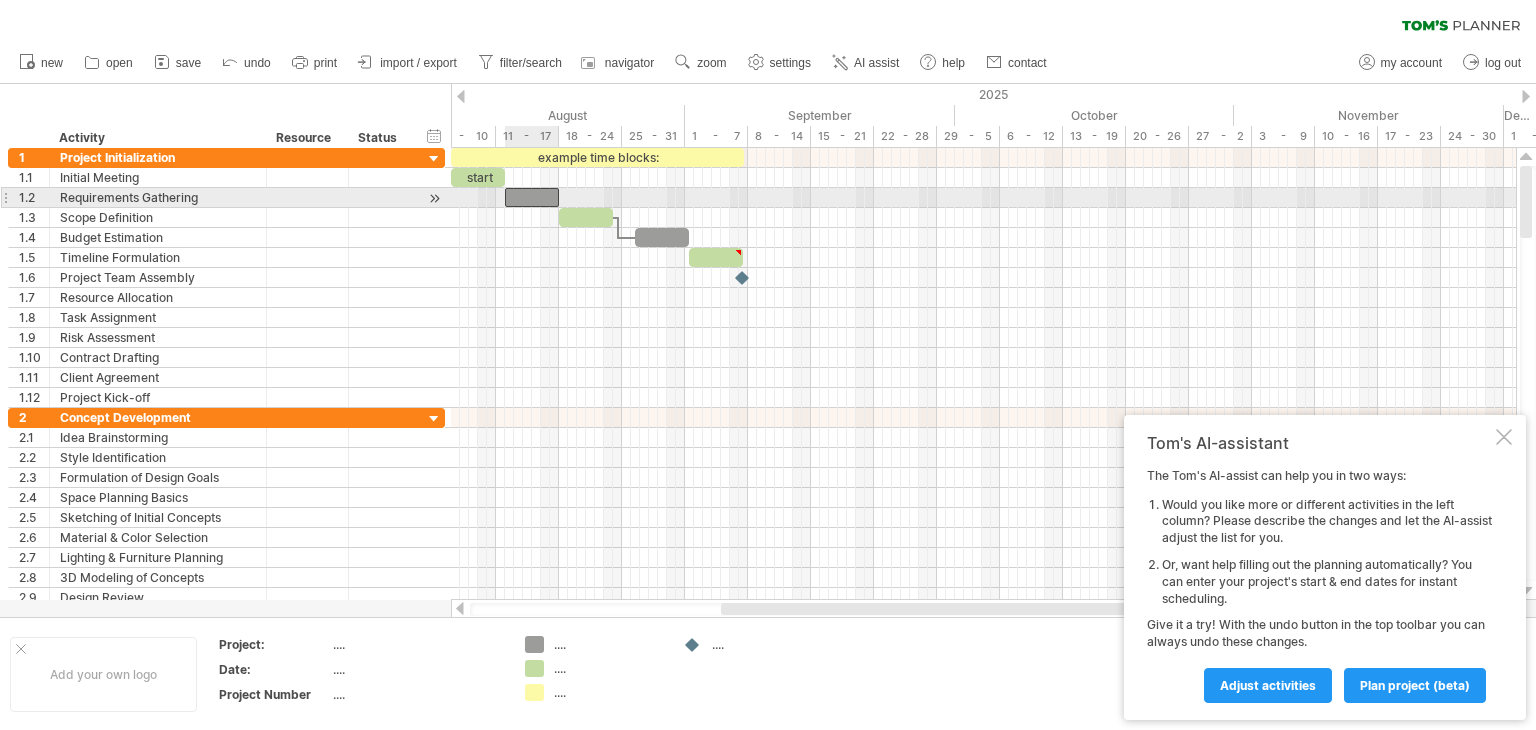 click at bounding box center (532, 197) 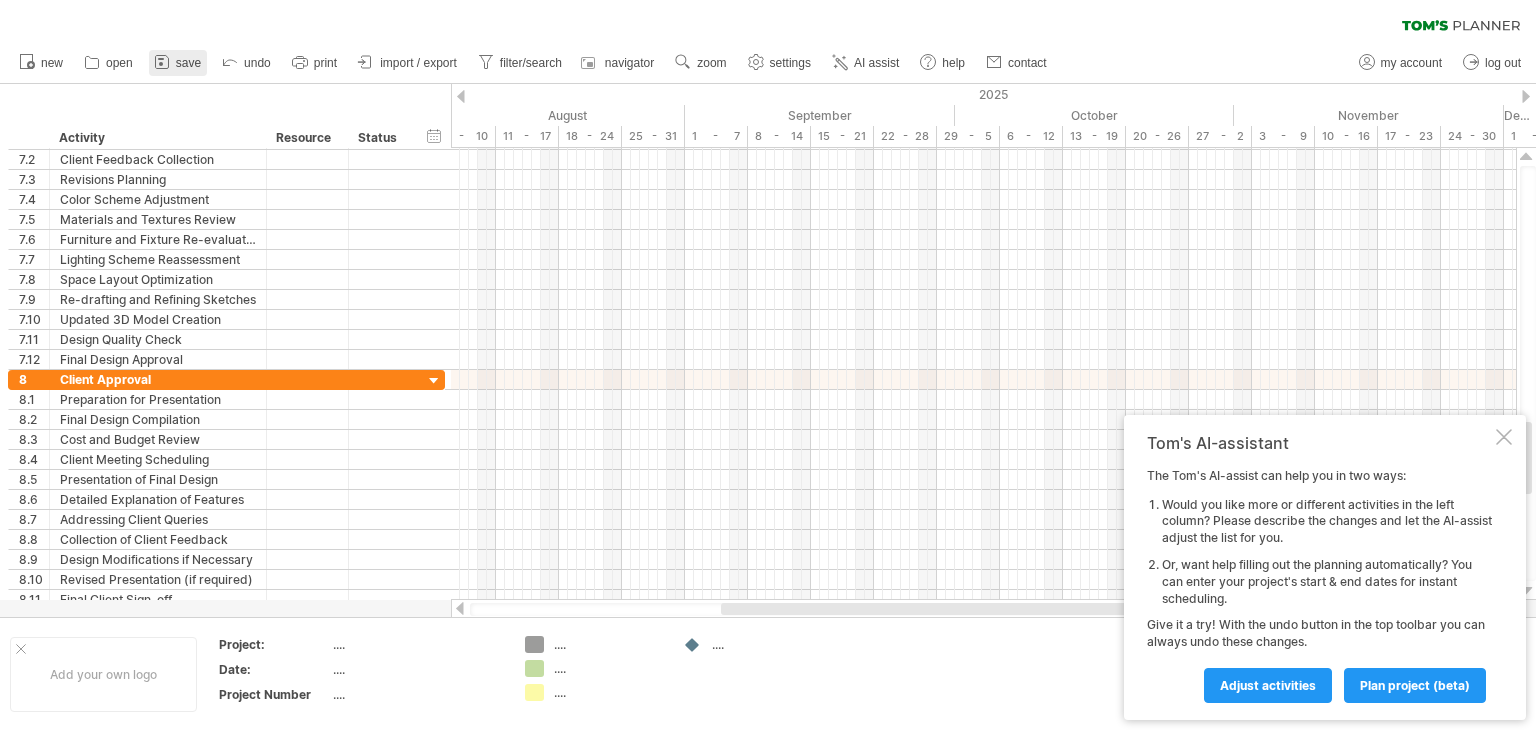 click on "save" at bounding box center [188, 63] 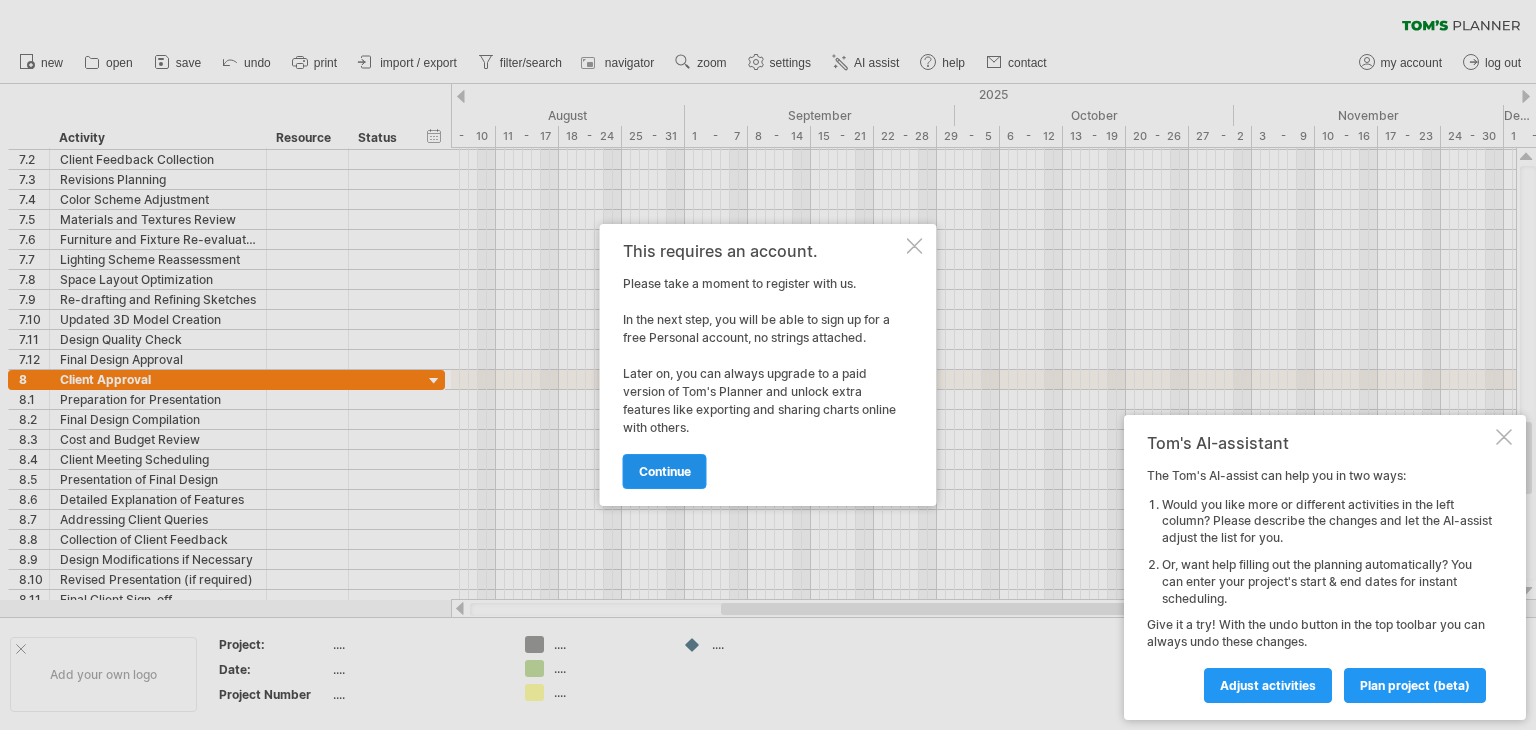 click on "continue" at bounding box center (665, 471) 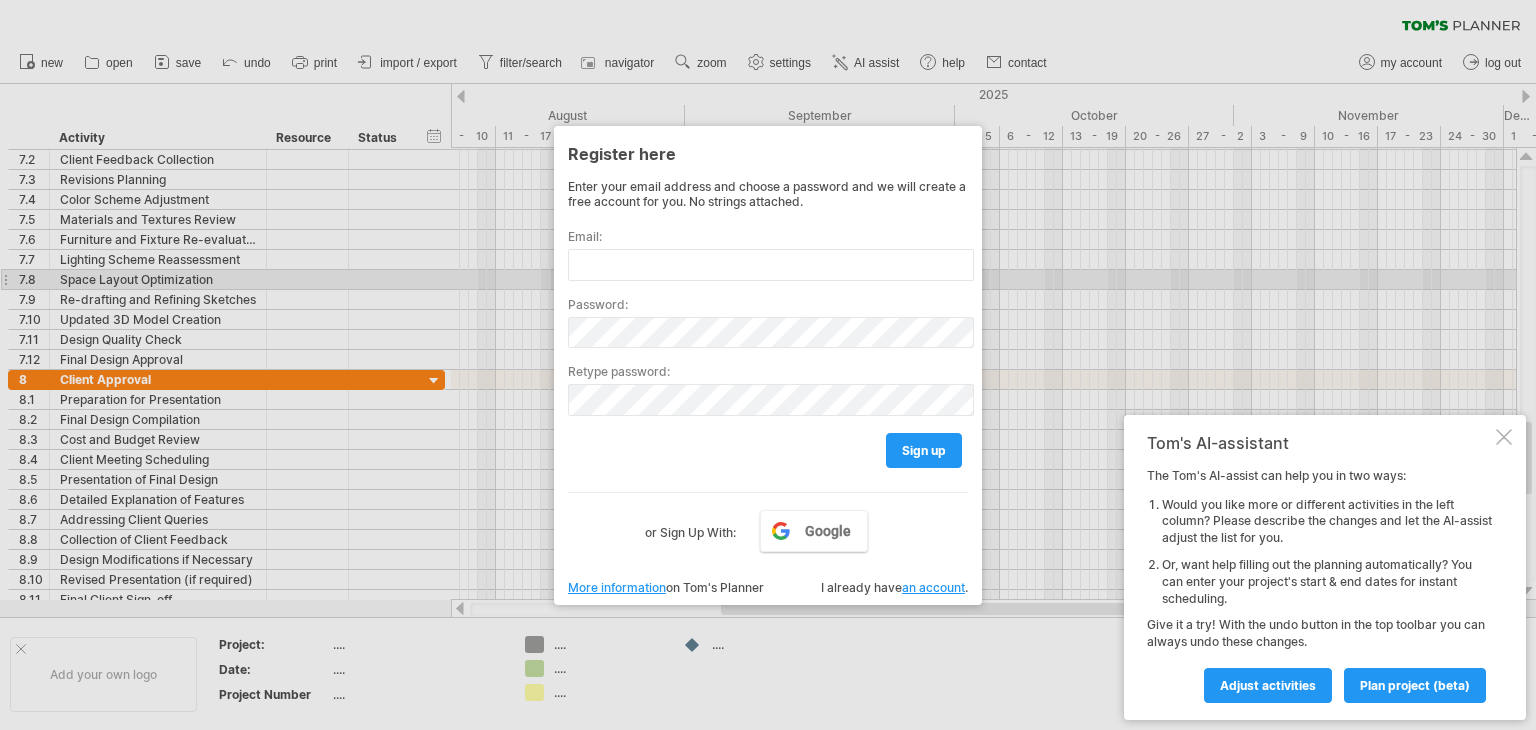 click at bounding box center [768, 365] 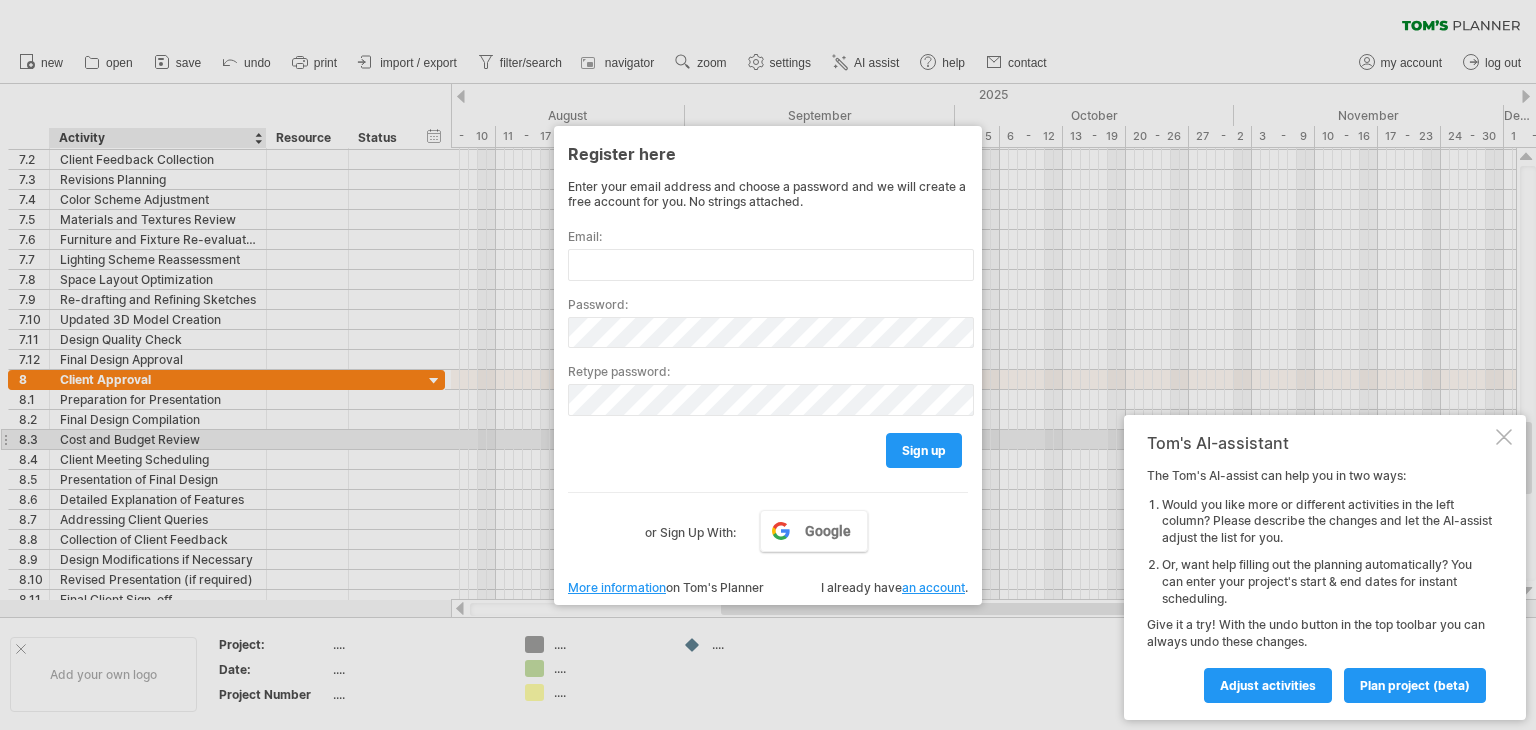 click at bounding box center [768, 365] 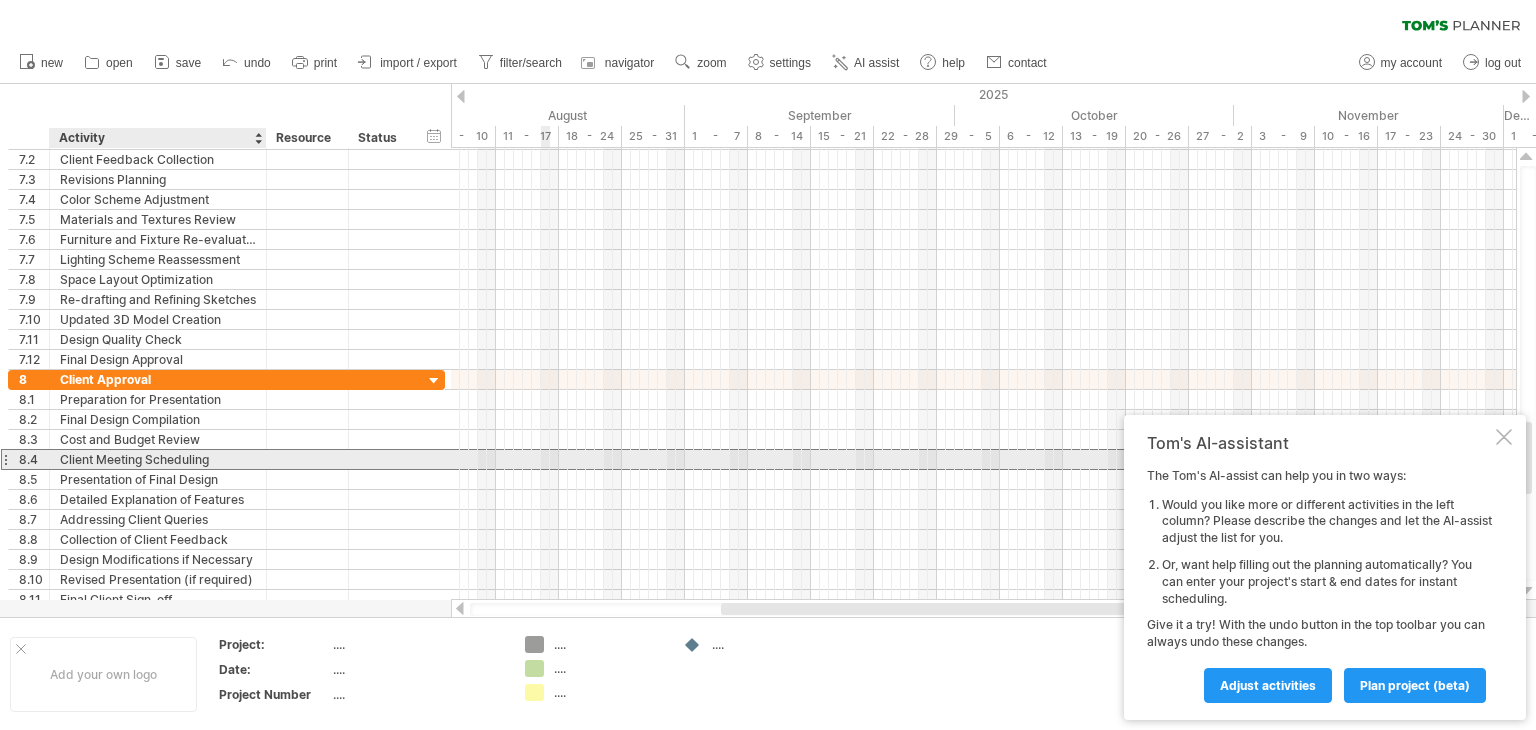 click on "Client Meeting Scheduling" at bounding box center [158, 459] 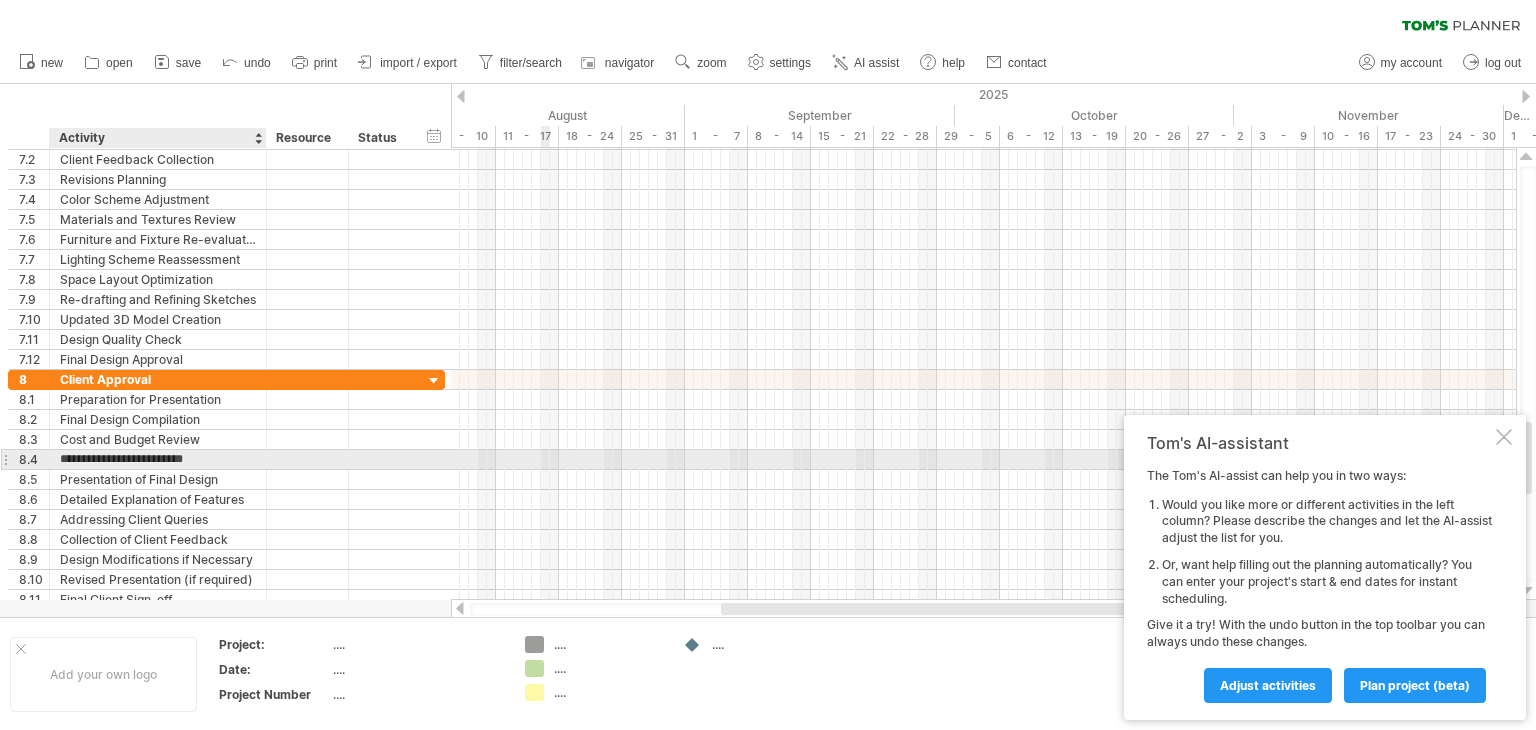 type on "**********" 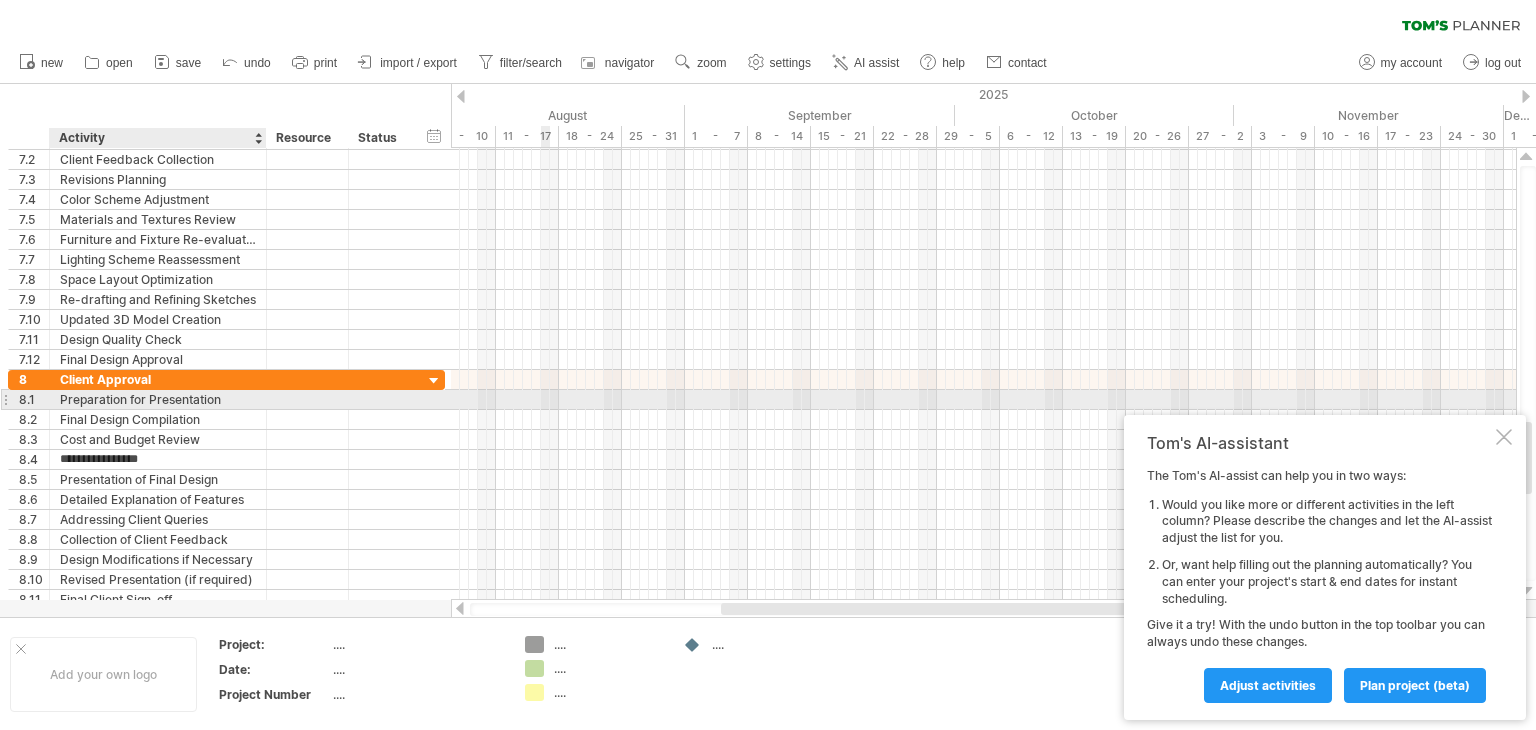 click on "Preparation for Presentation" at bounding box center [158, 399] 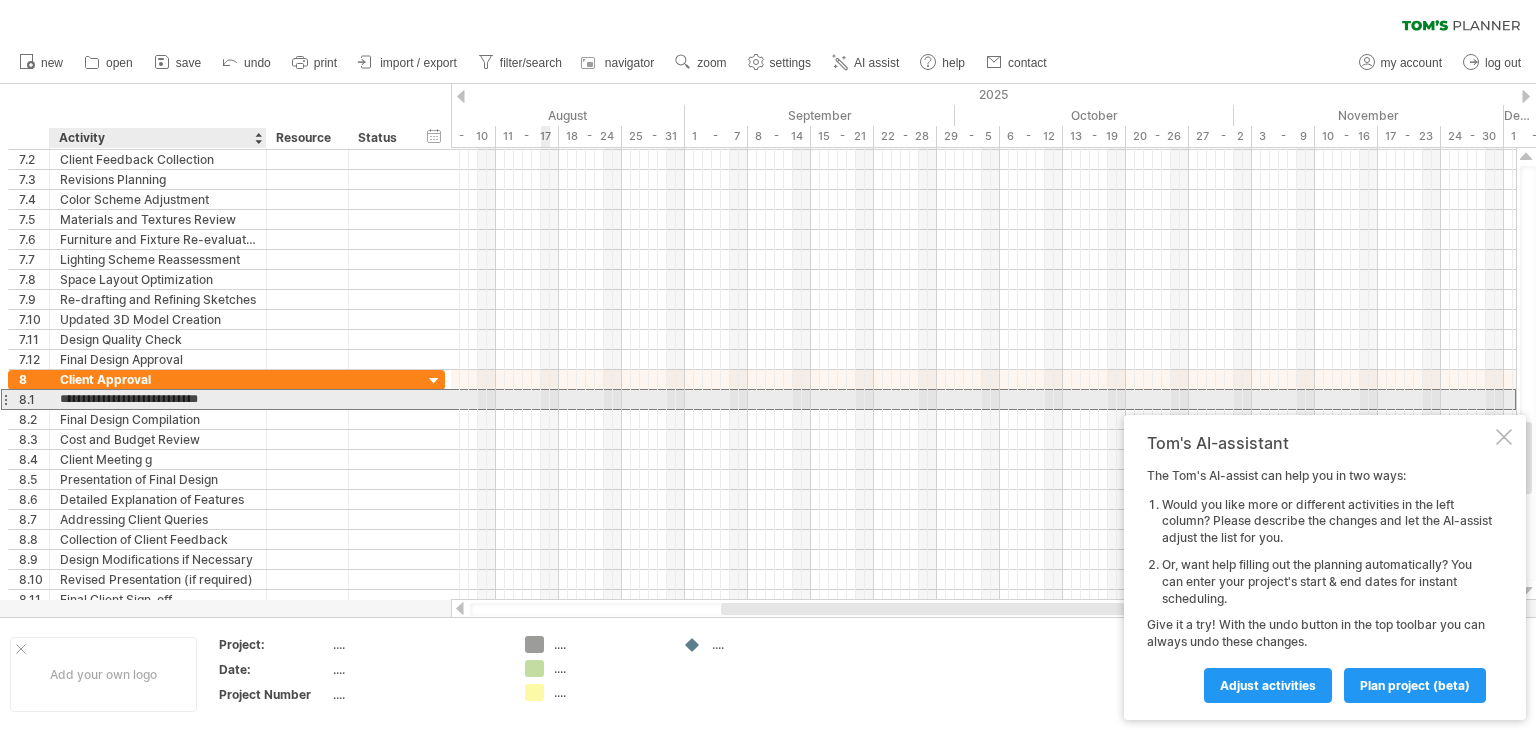 click on "**********" at bounding box center (158, 399) 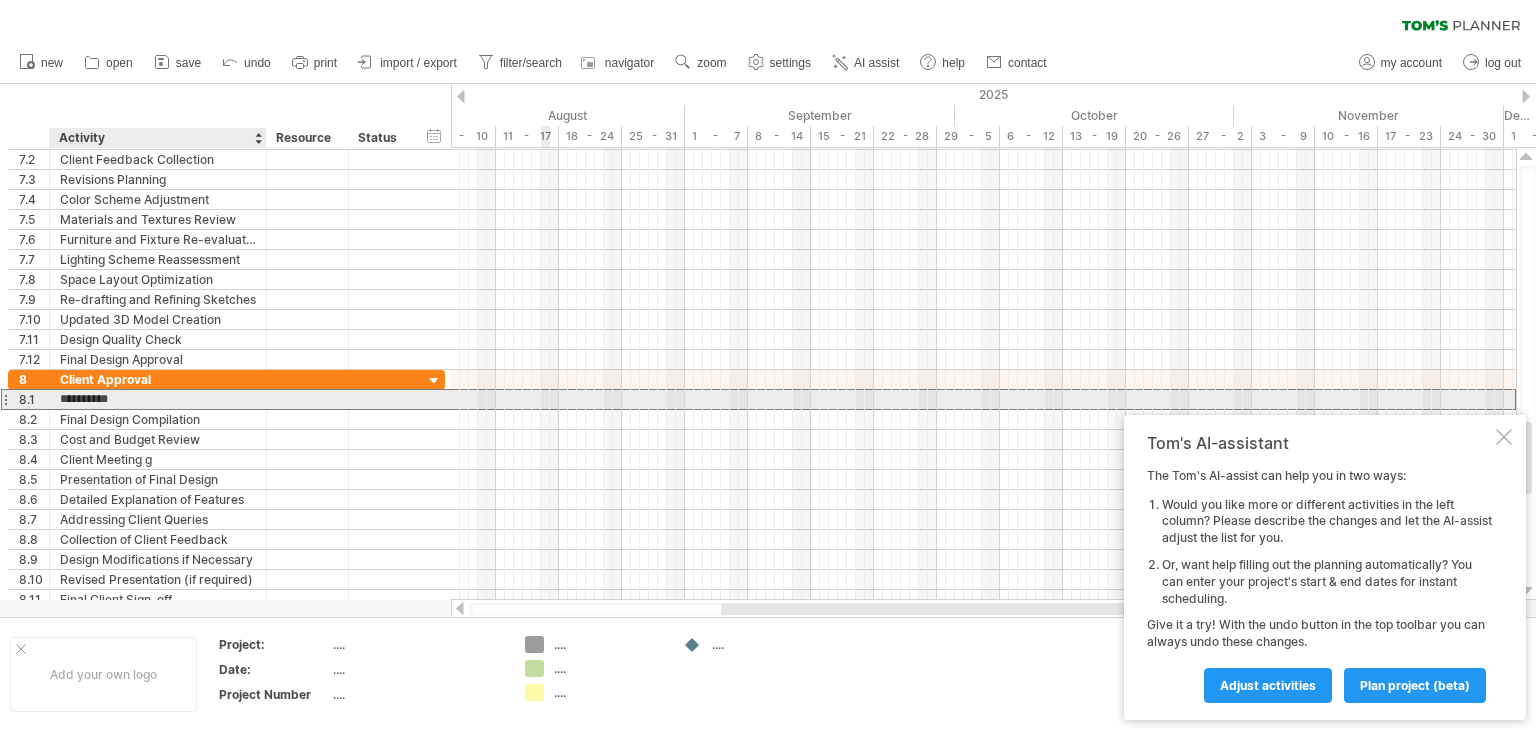type on "**********" 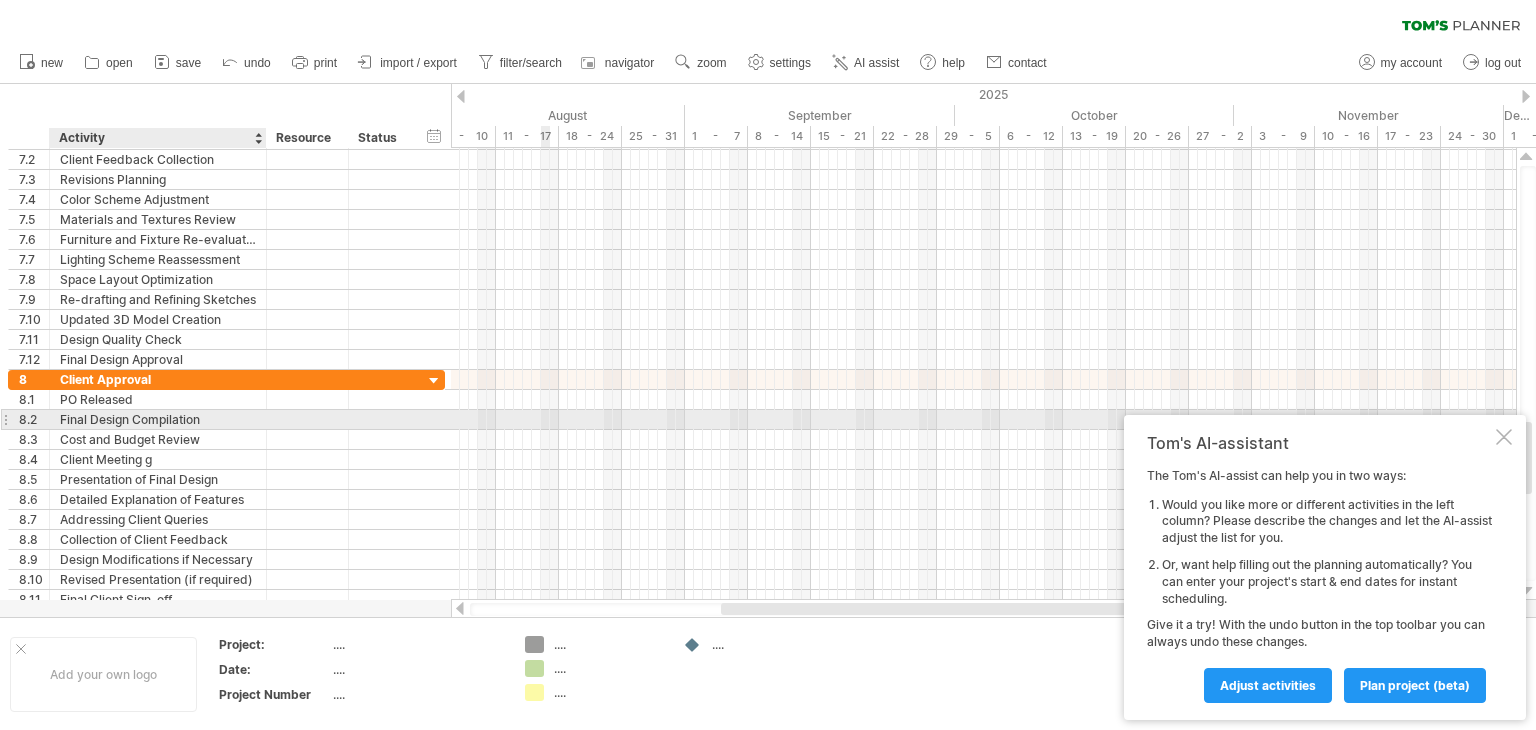click on "Final Design Compilation" at bounding box center [158, 419] 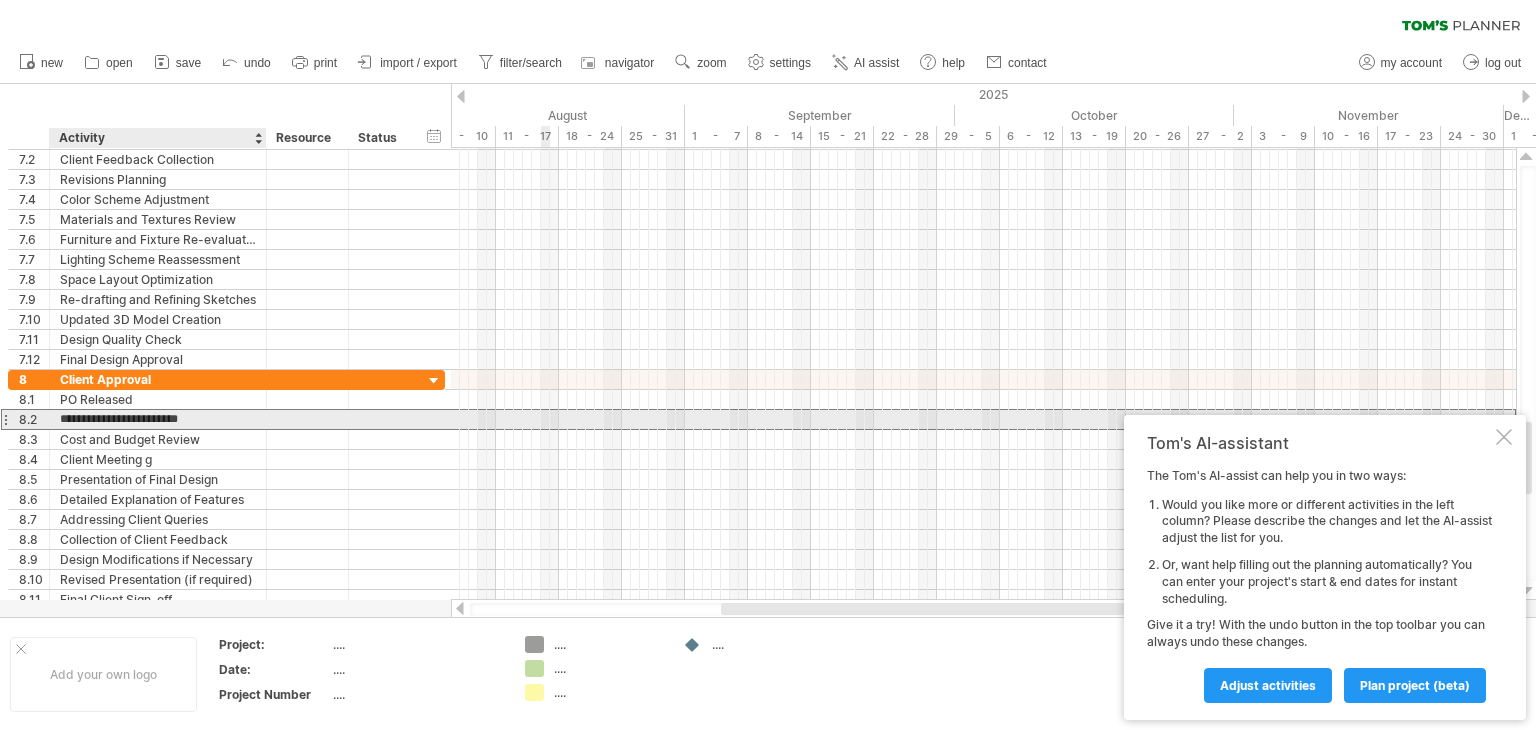 click on "**********" at bounding box center (158, 419) 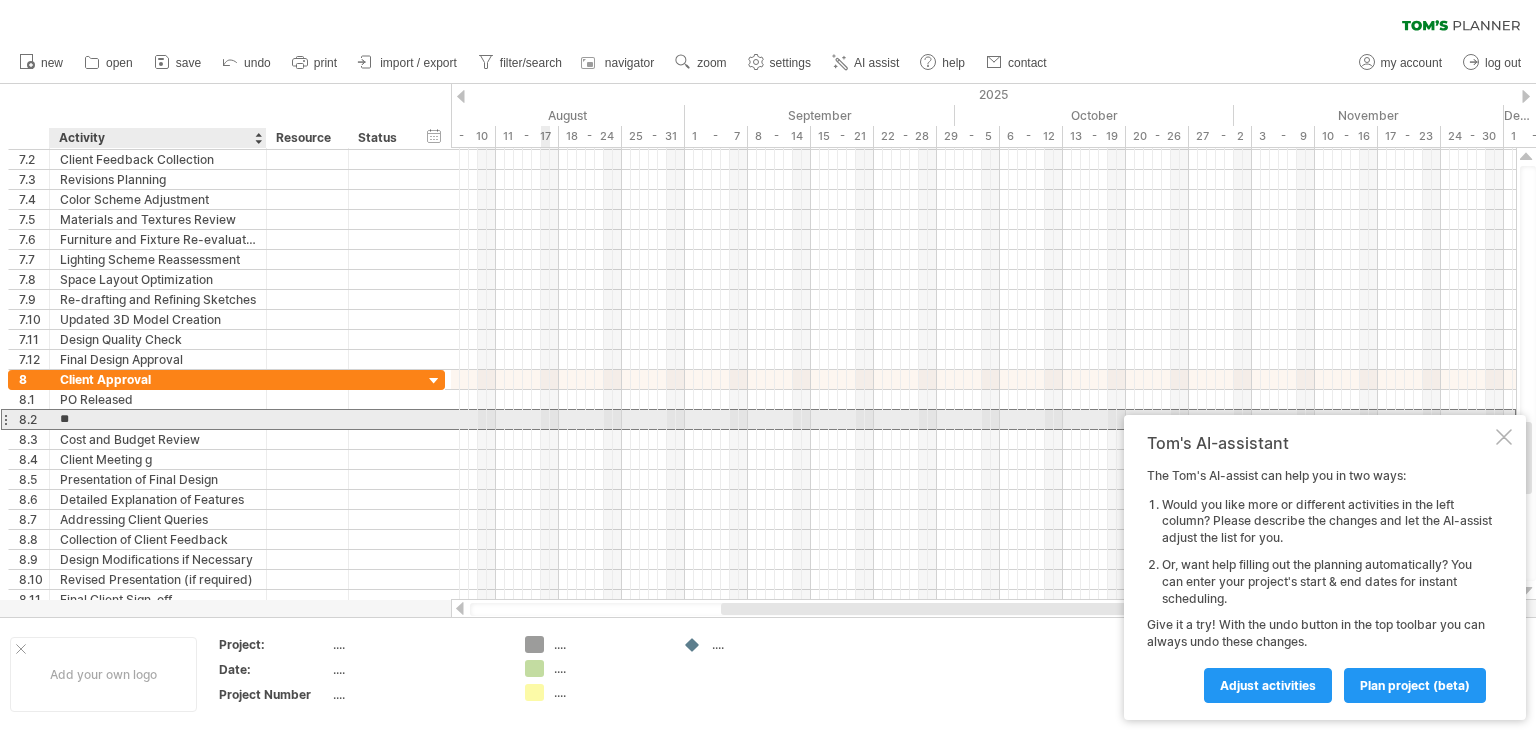 type on "*" 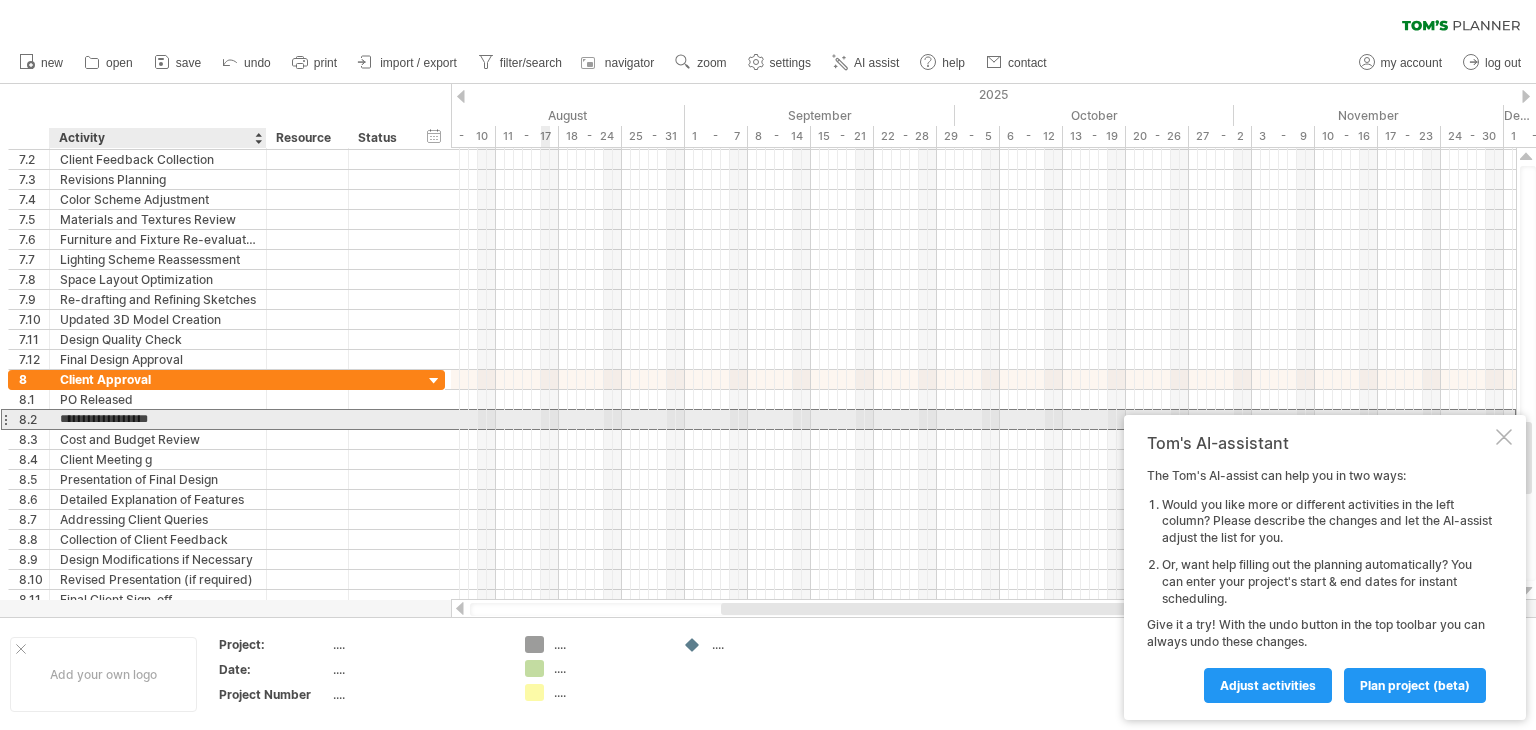 type on "**********" 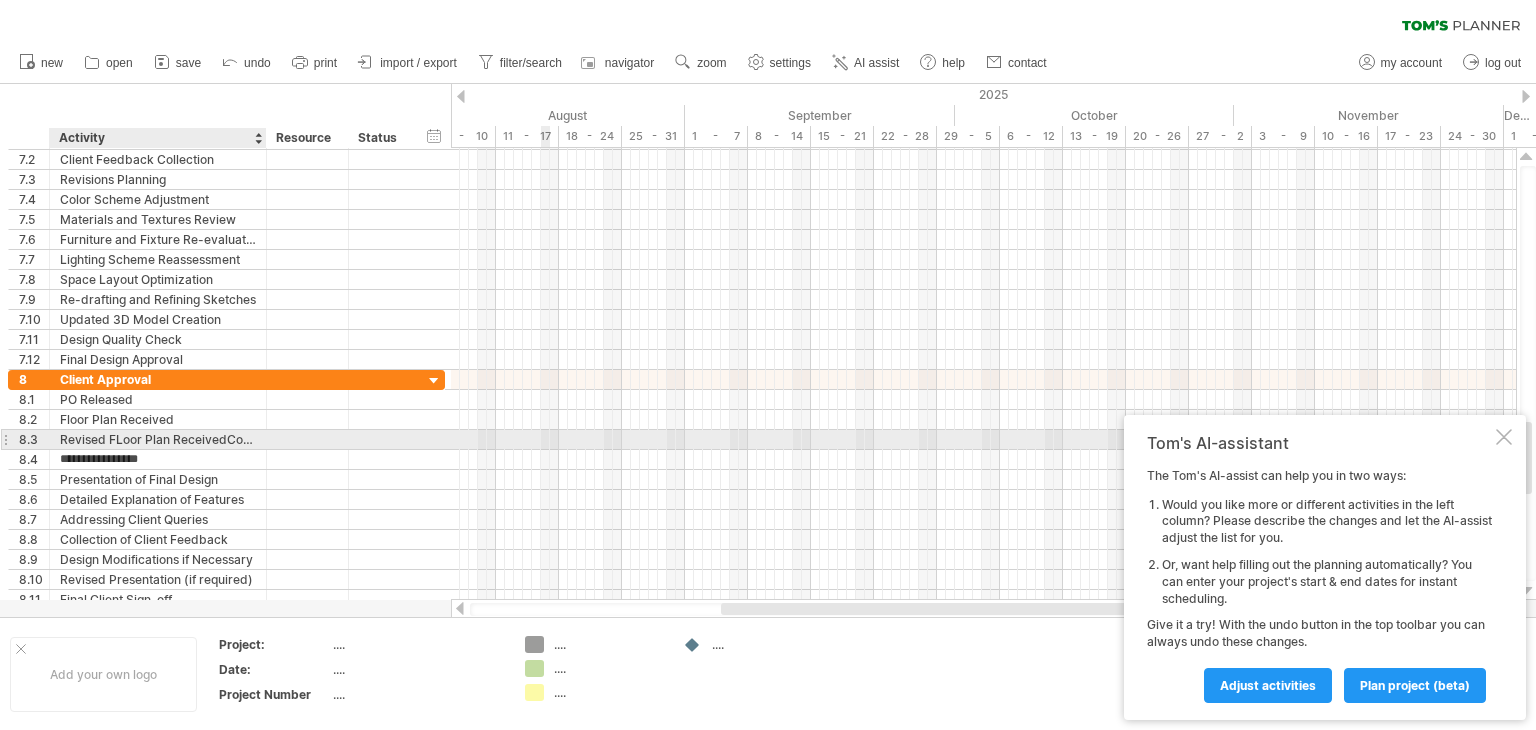 click on "Revised FLoor Plan ReceivedCost and Budget Review" at bounding box center (158, 439) 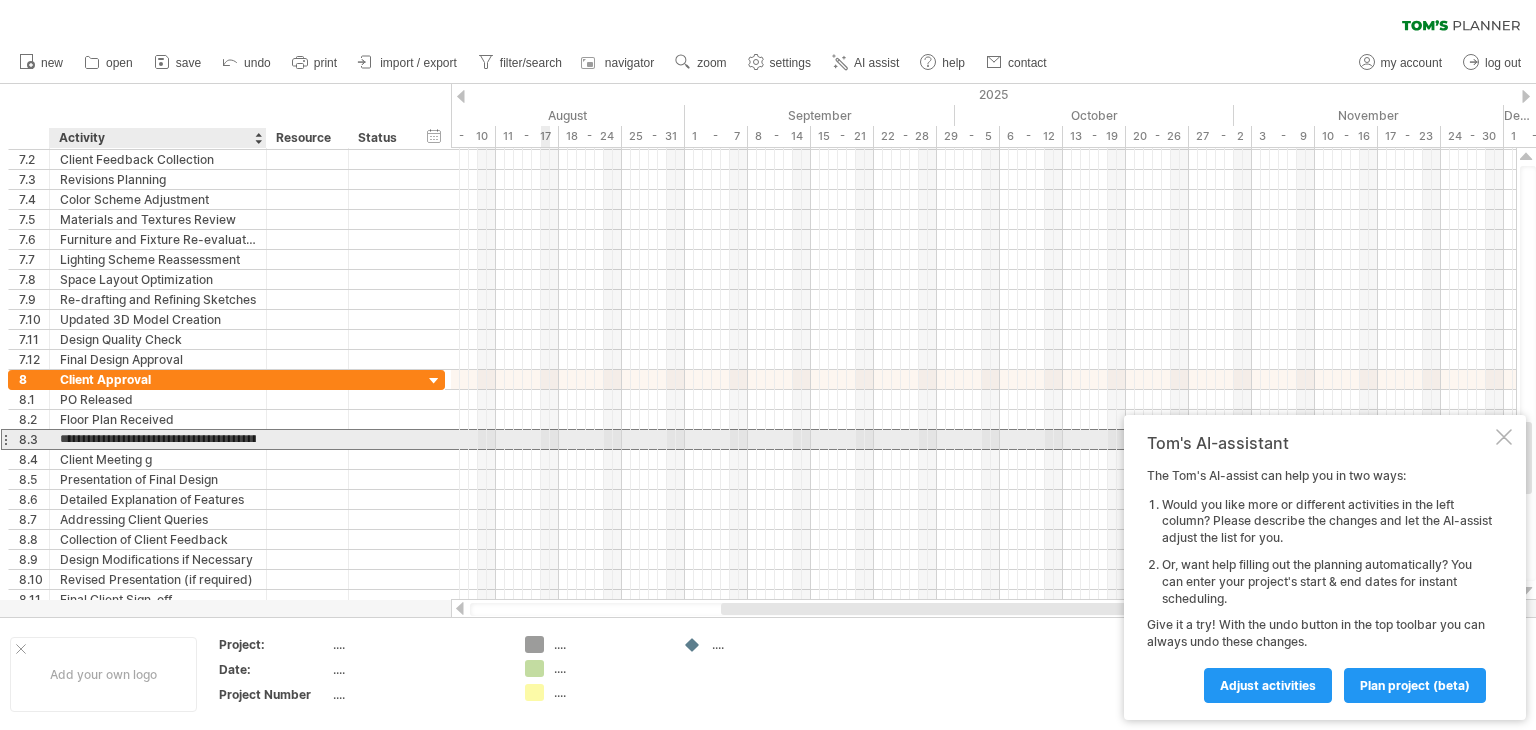 click on "**********" at bounding box center (158, 439) 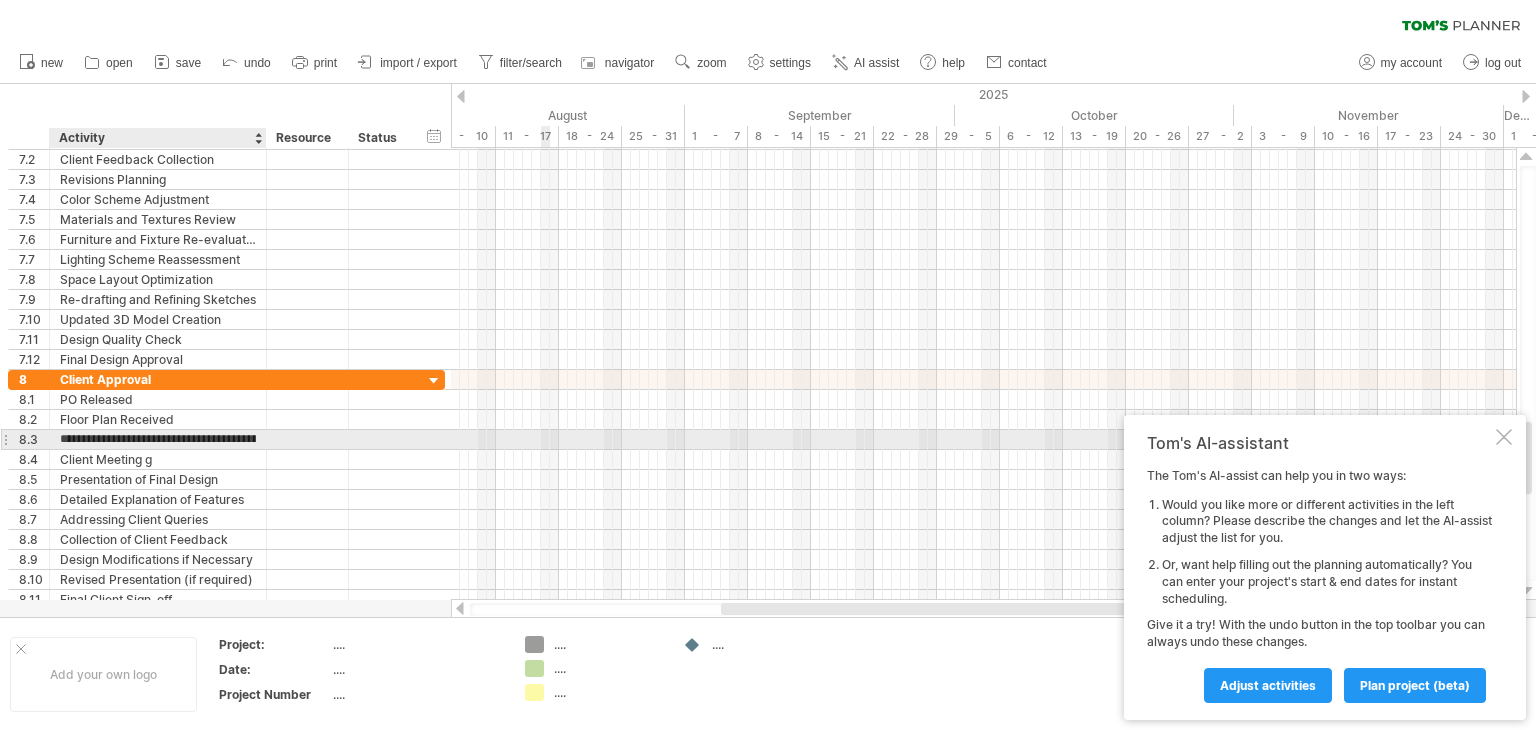 click on "**********" at bounding box center (158, 439) 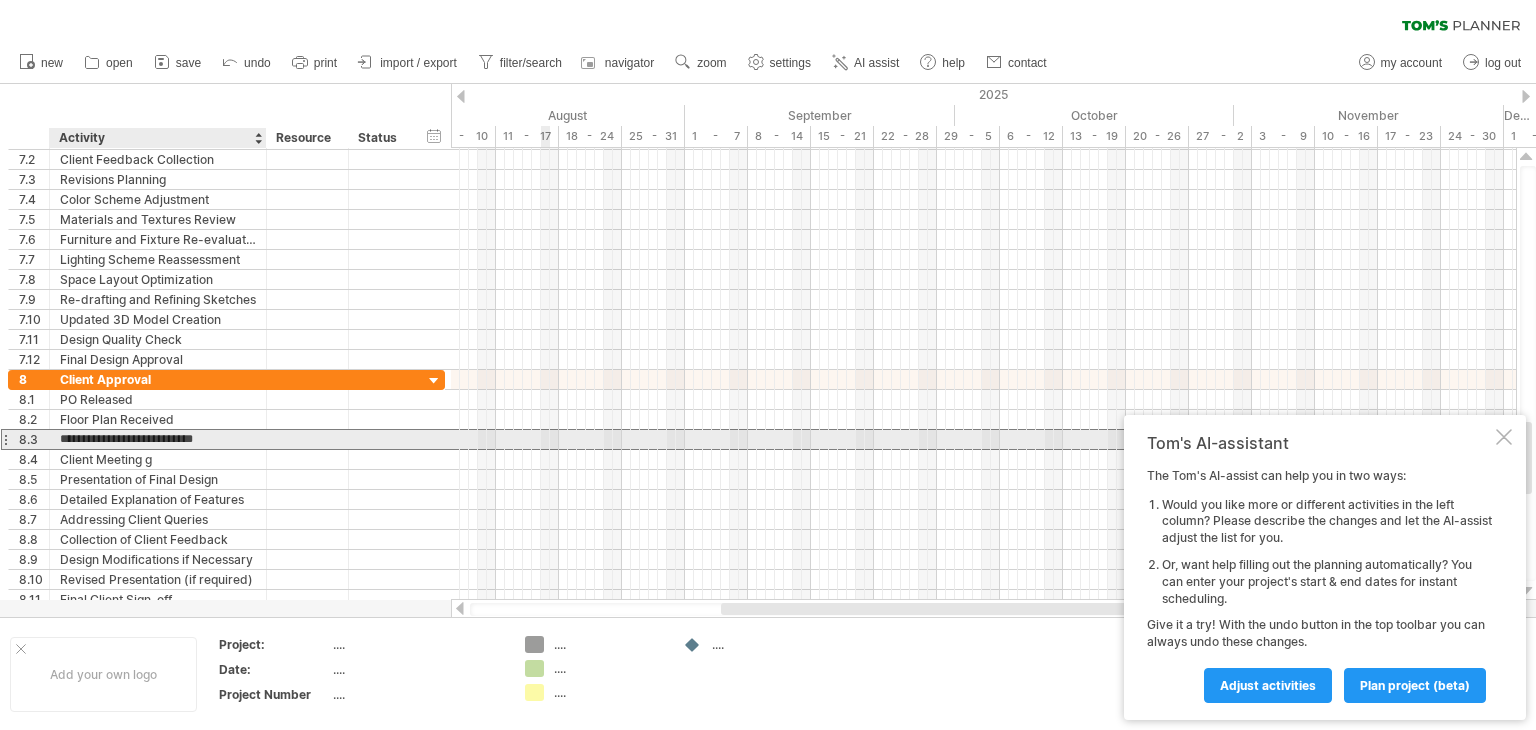 click on "**********" at bounding box center [158, 439] 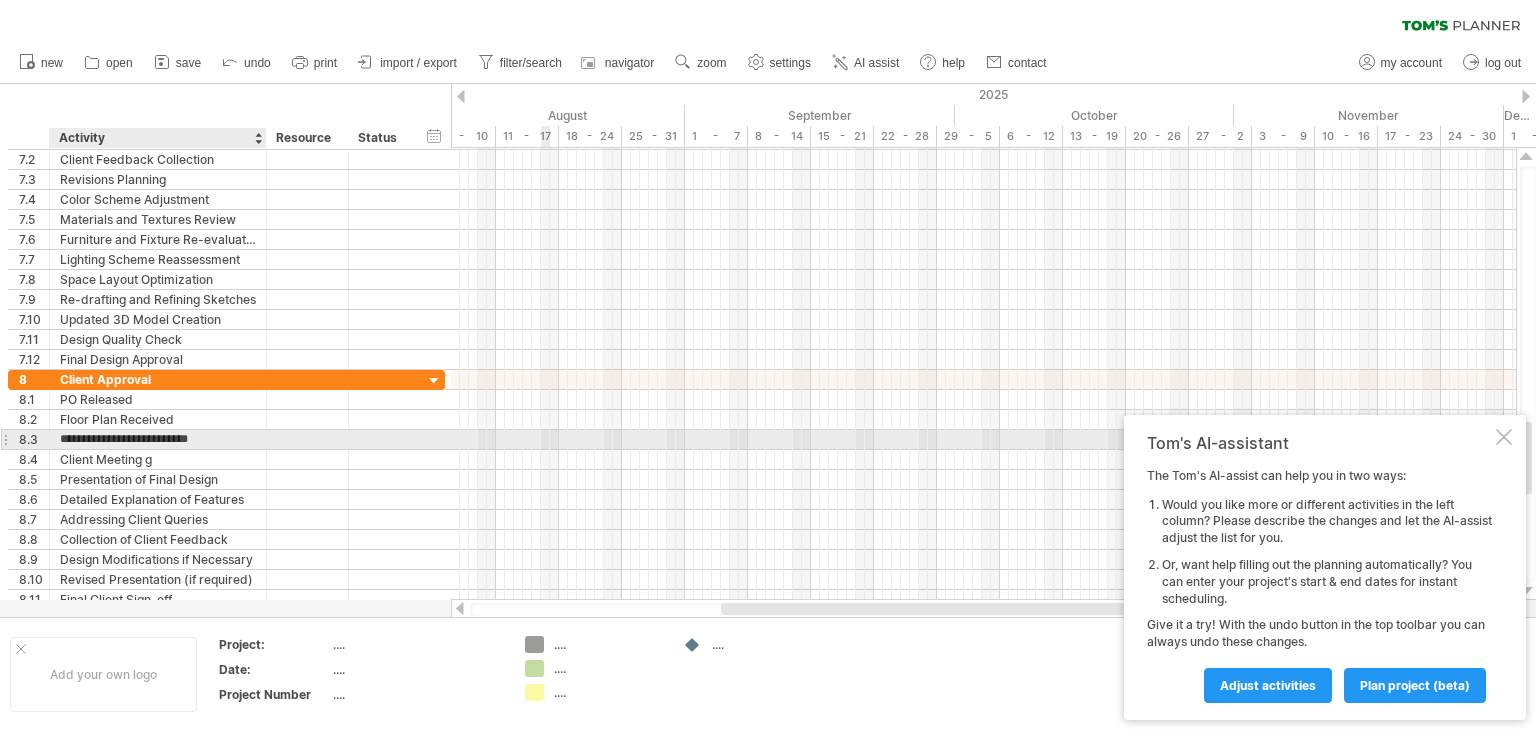 type on "**********" 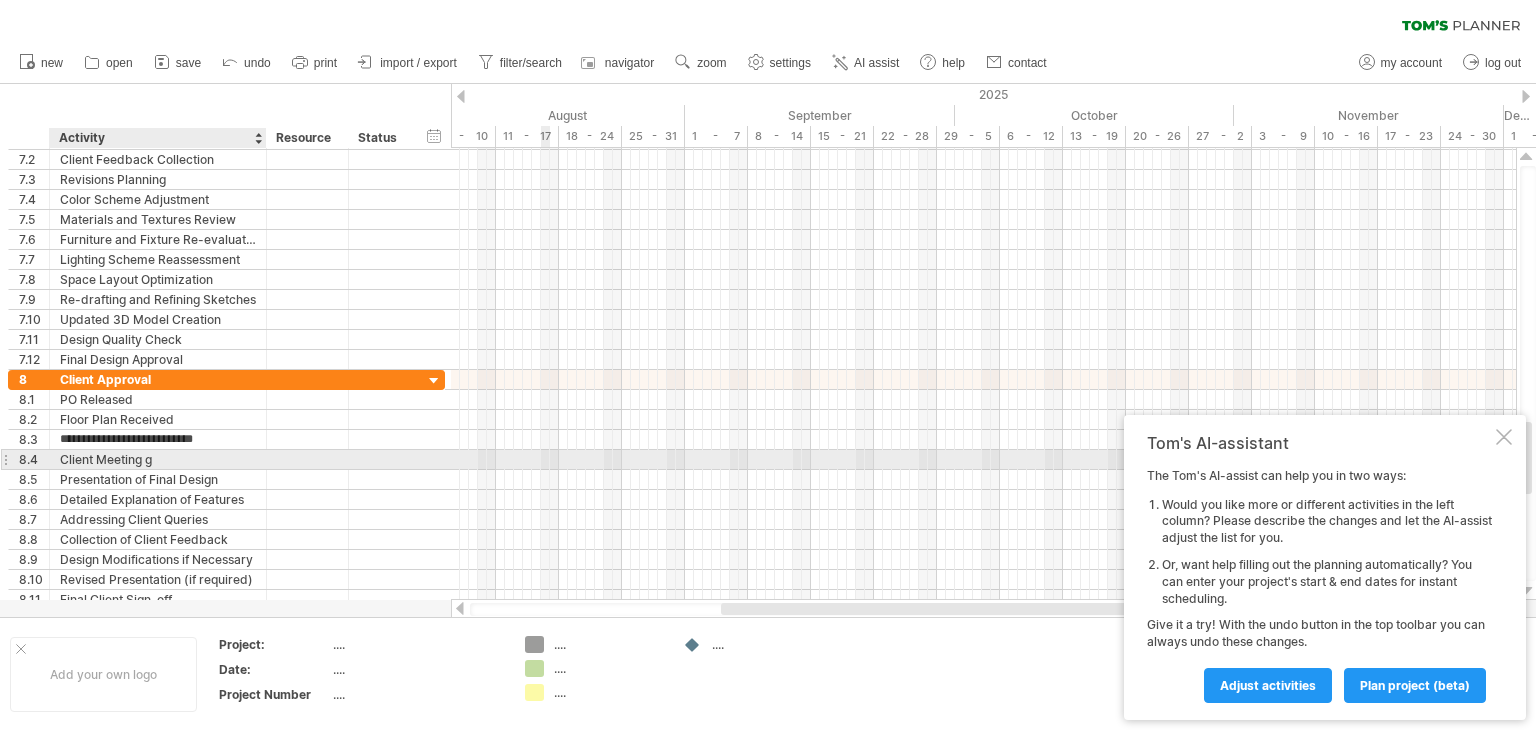 click on "Client Meeting g" at bounding box center [158, 459] 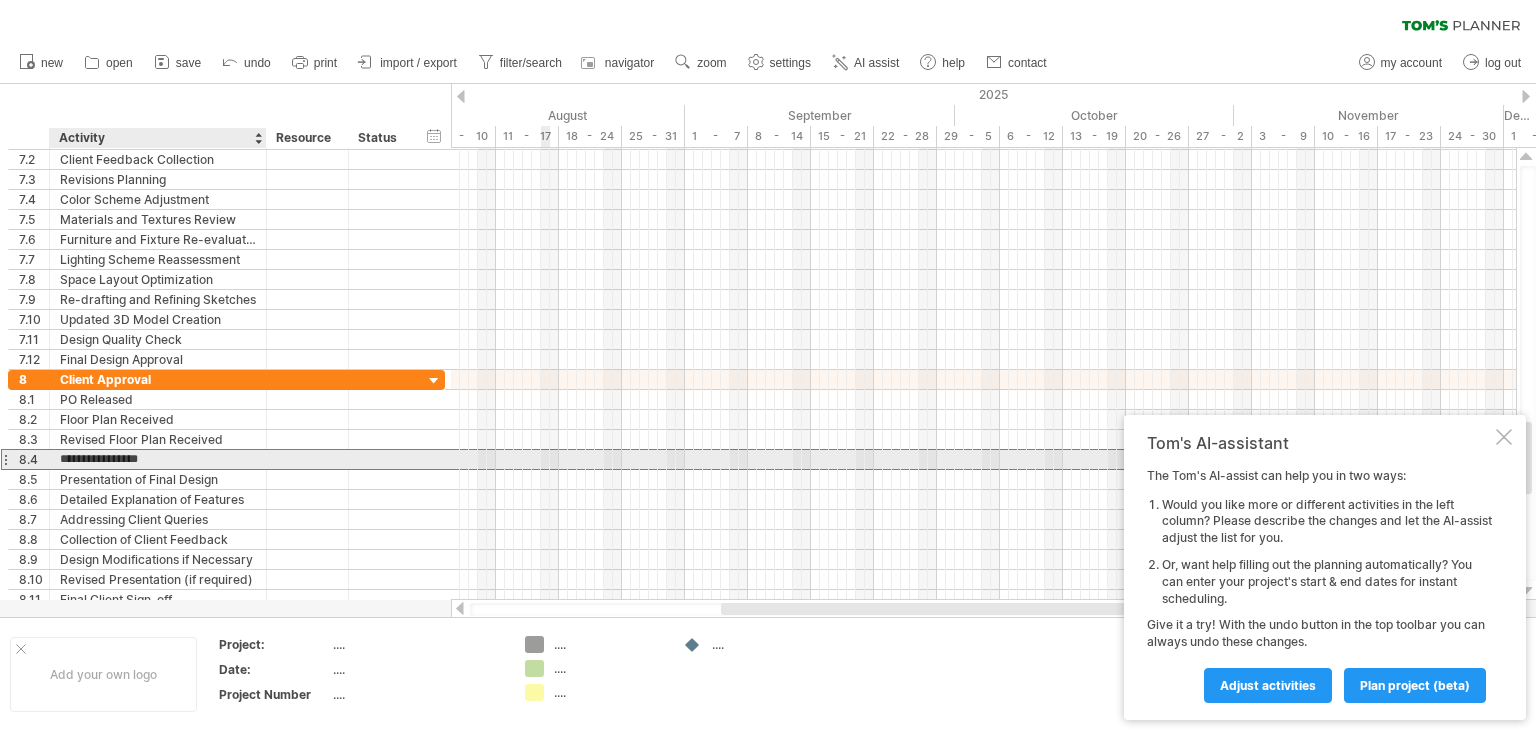 click on "**********" at bounding box center [158, 459] 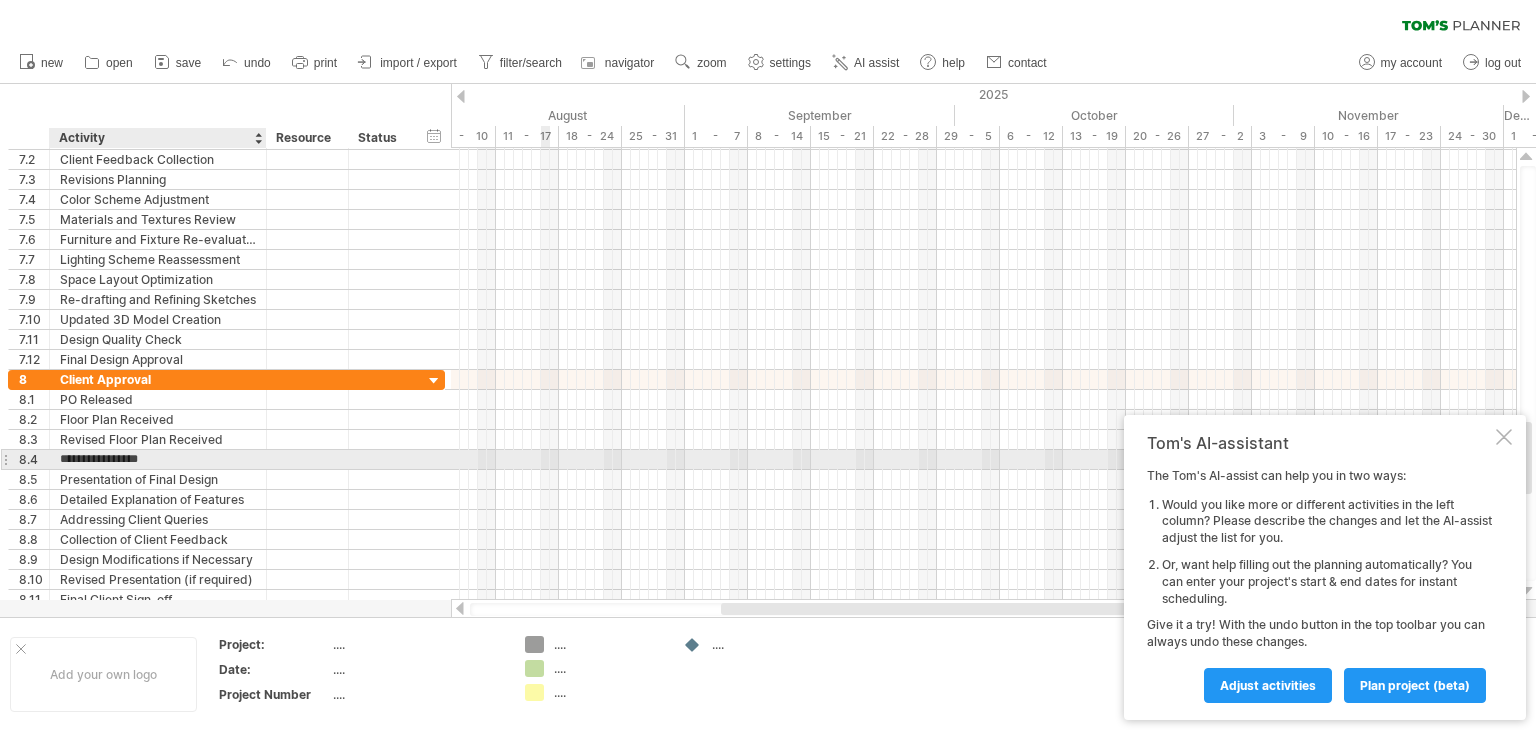 click on "**********" at bounding box center [158, 459] 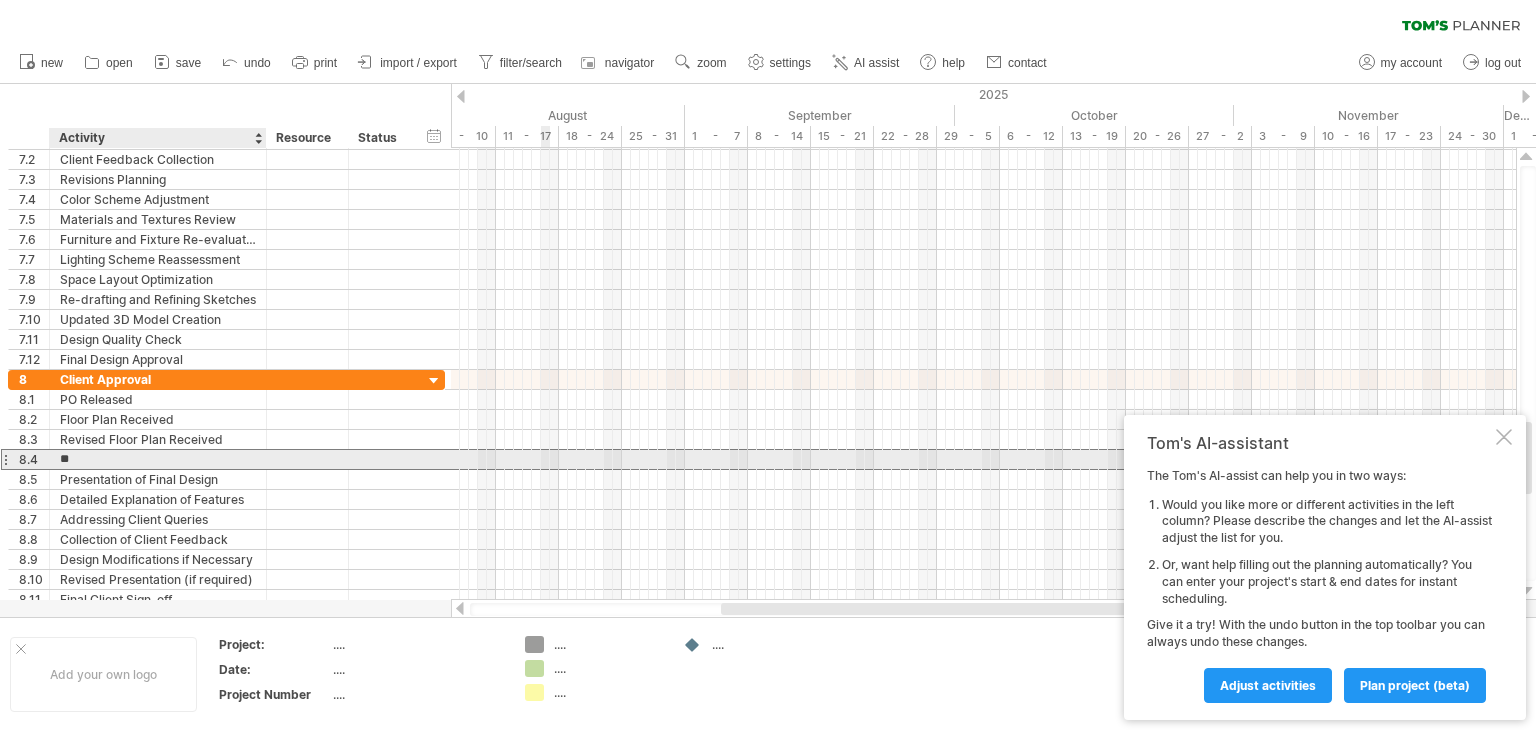 type on "*" 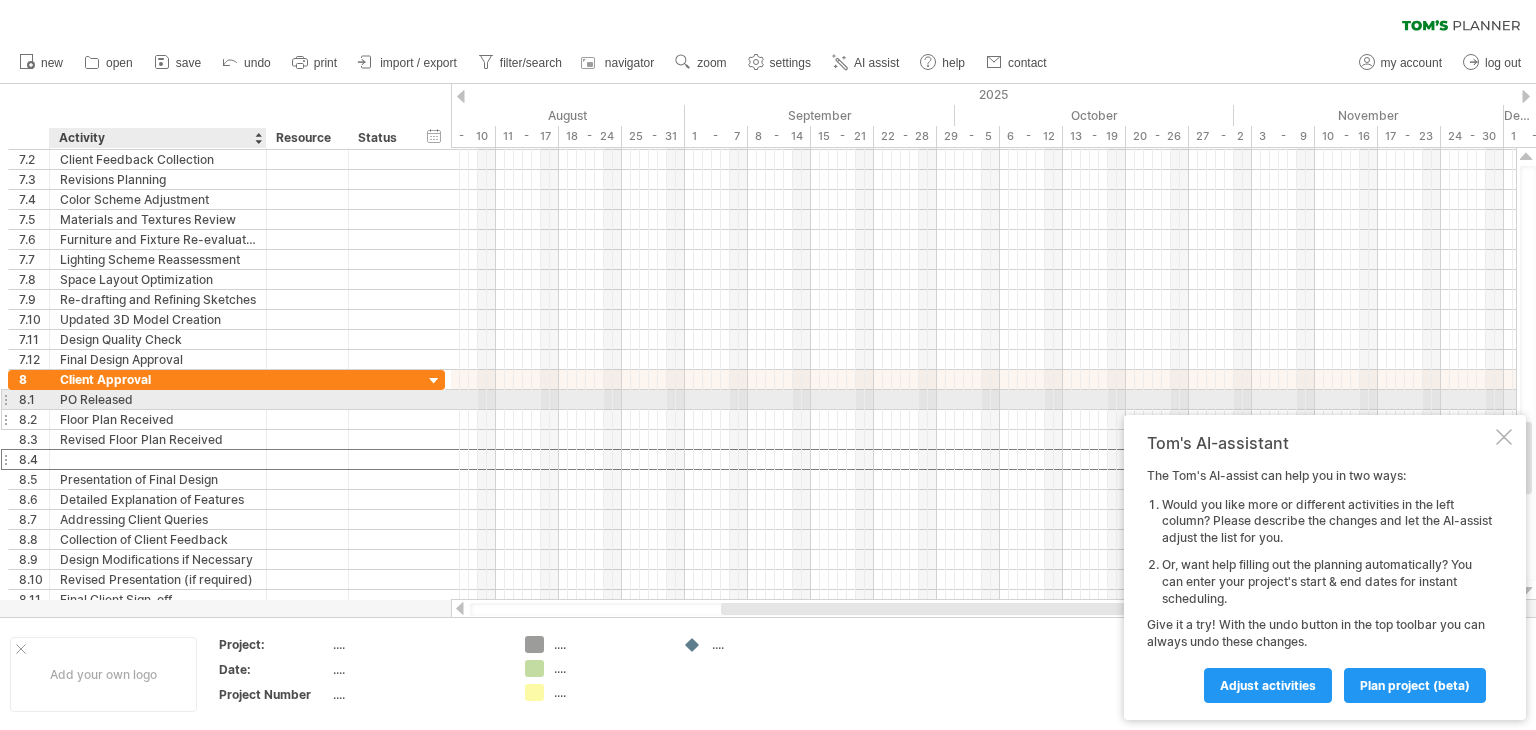 click on "Floor Plan Received" at bounding box center (158, 419) 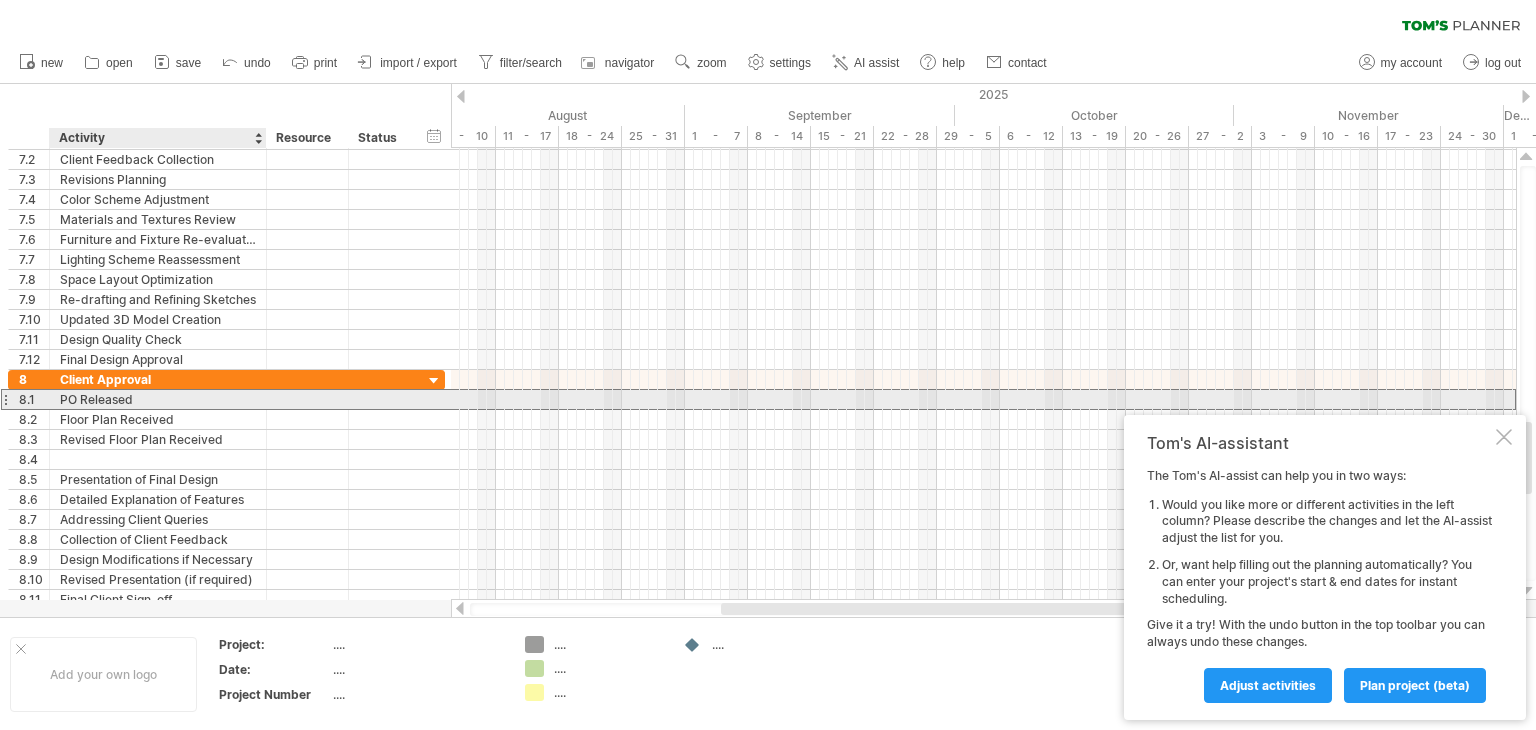 click on "PO Released" at bounding box center (158, 399) 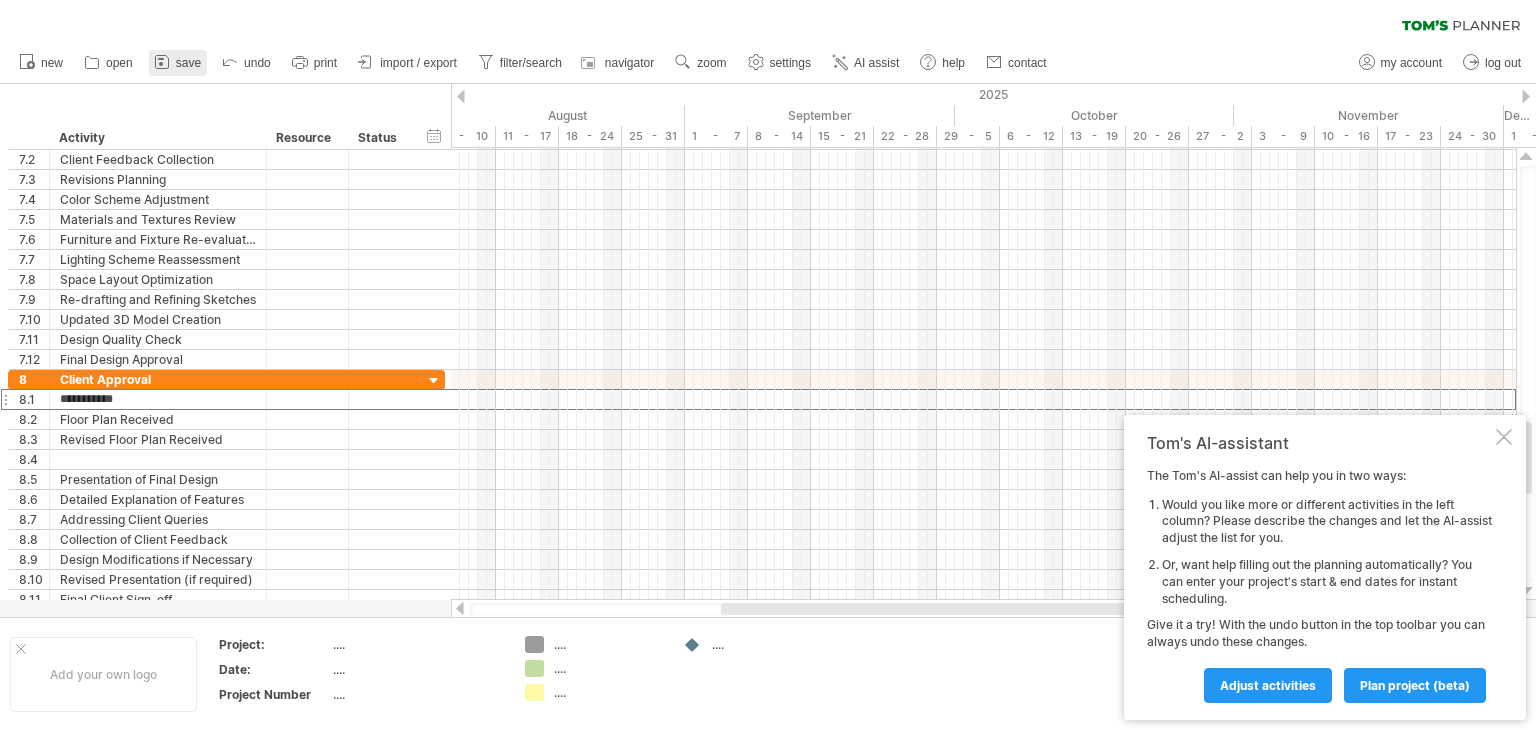 click on "save" at bounding box center [188, 63] 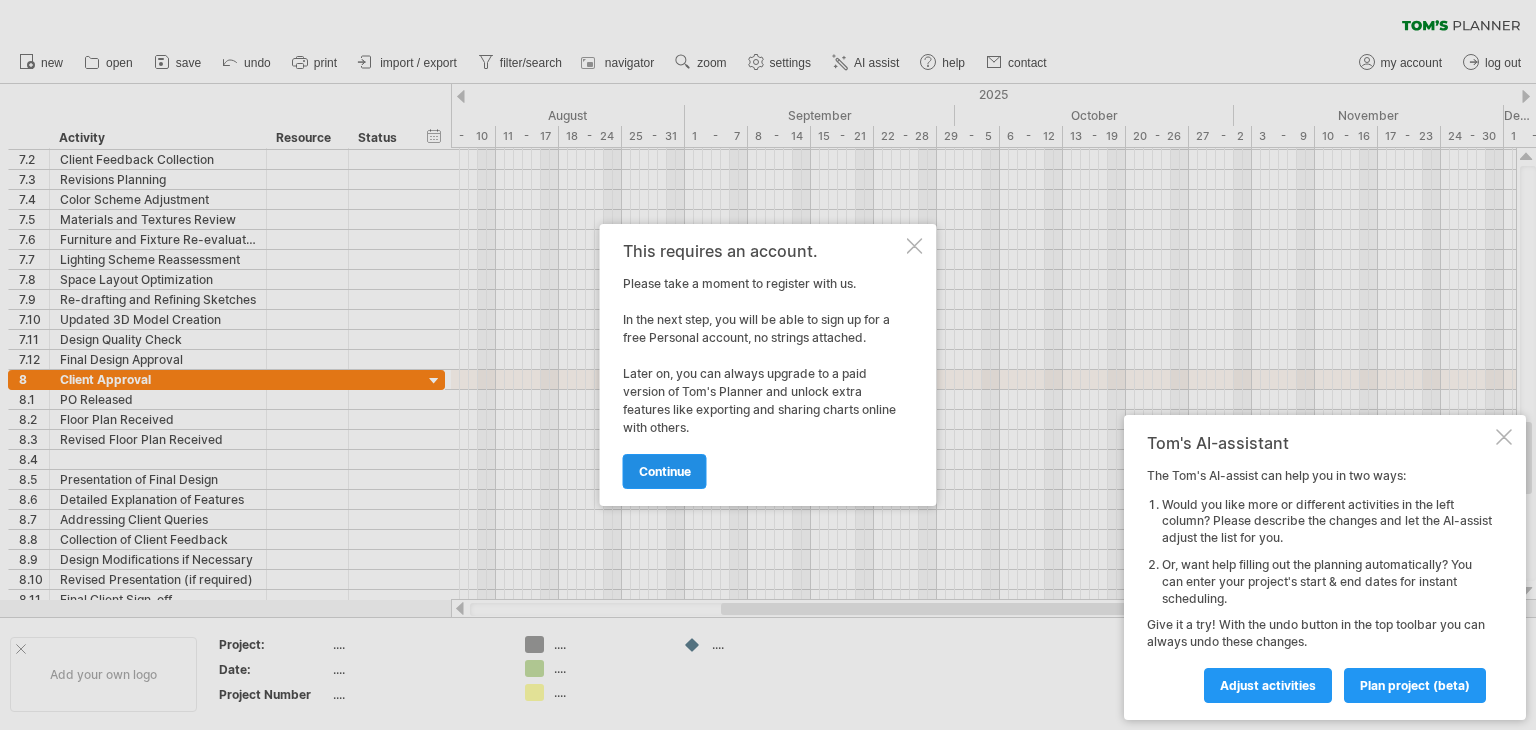 click on "continue" at bounding box center [665, 471] 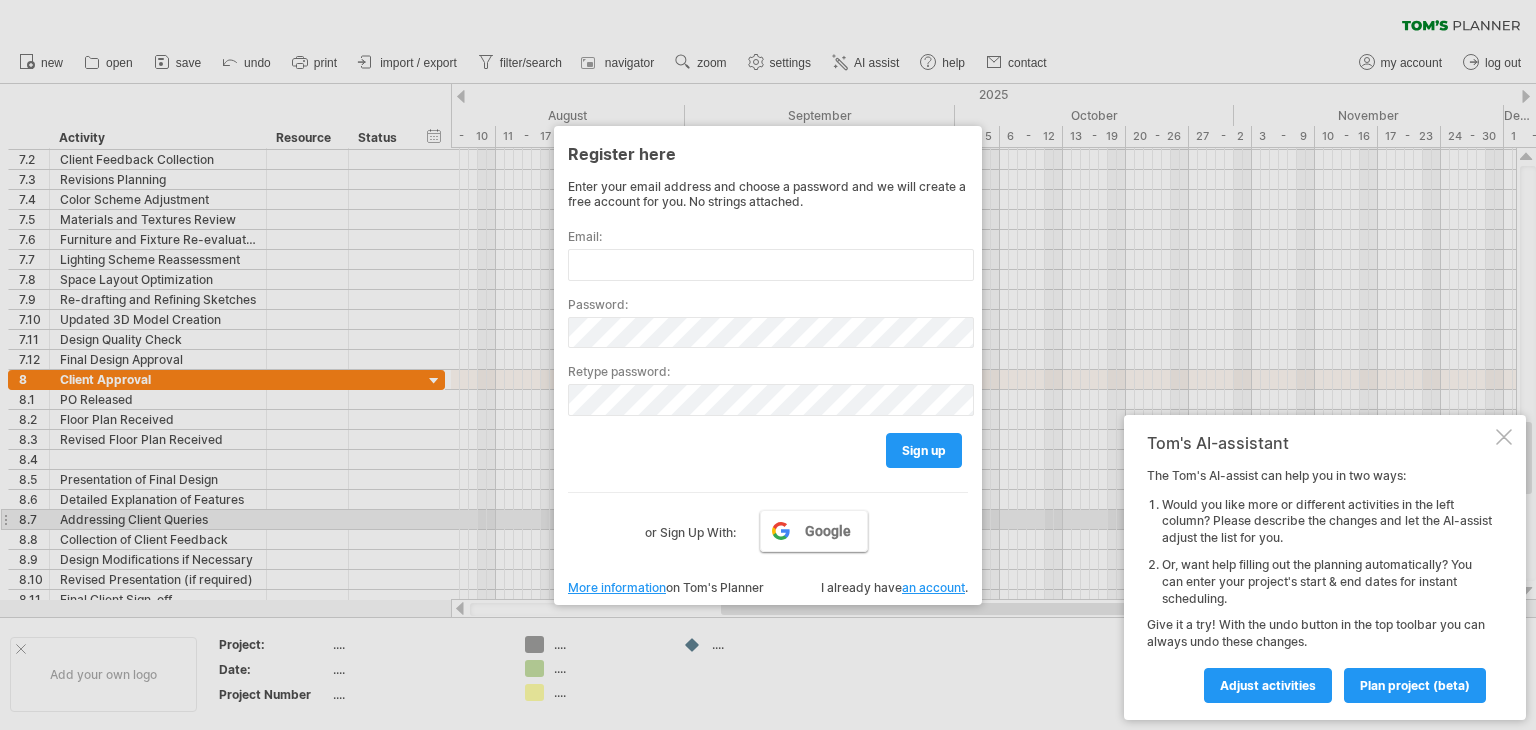 click on "Google" at bounding box center [814, 531] 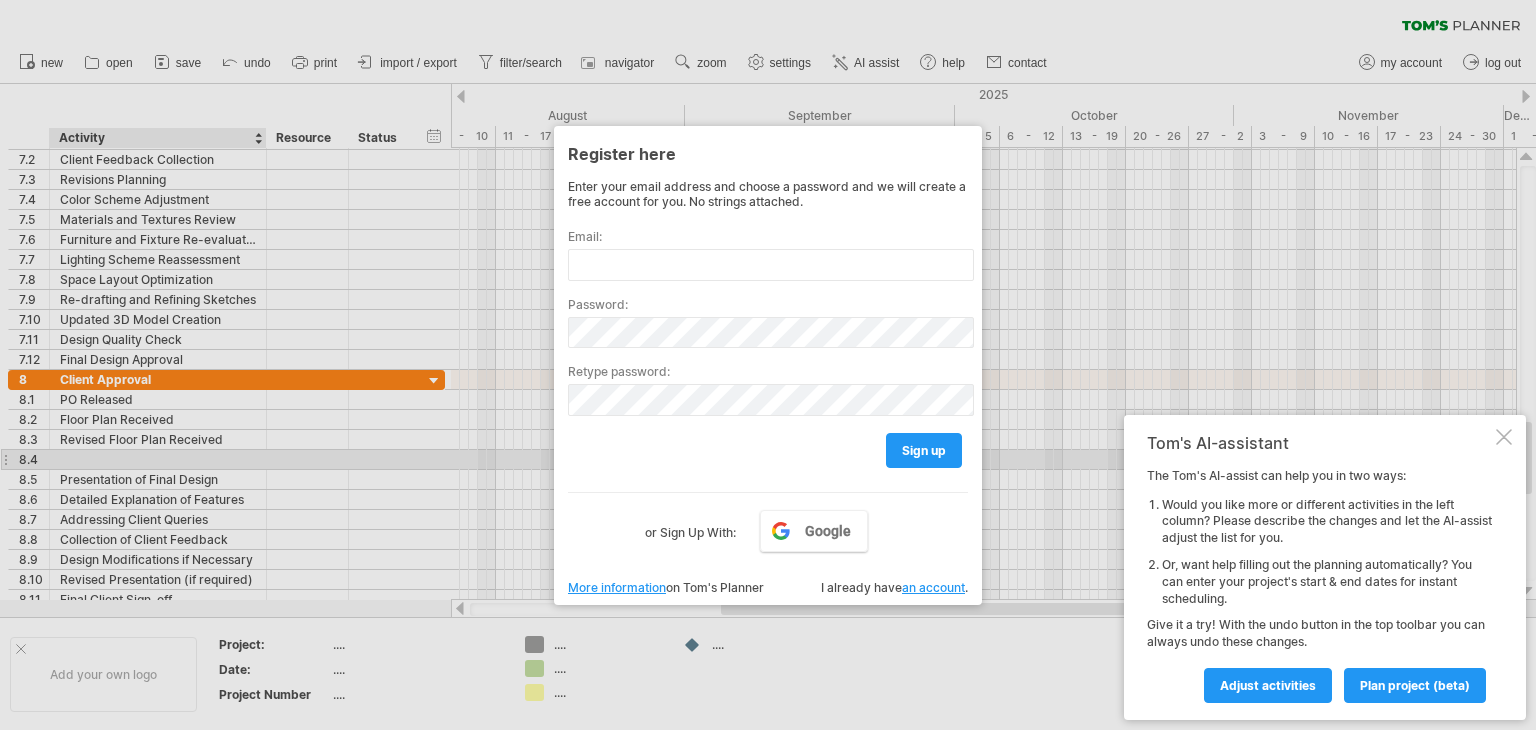 click at bounding box center (768, 365) 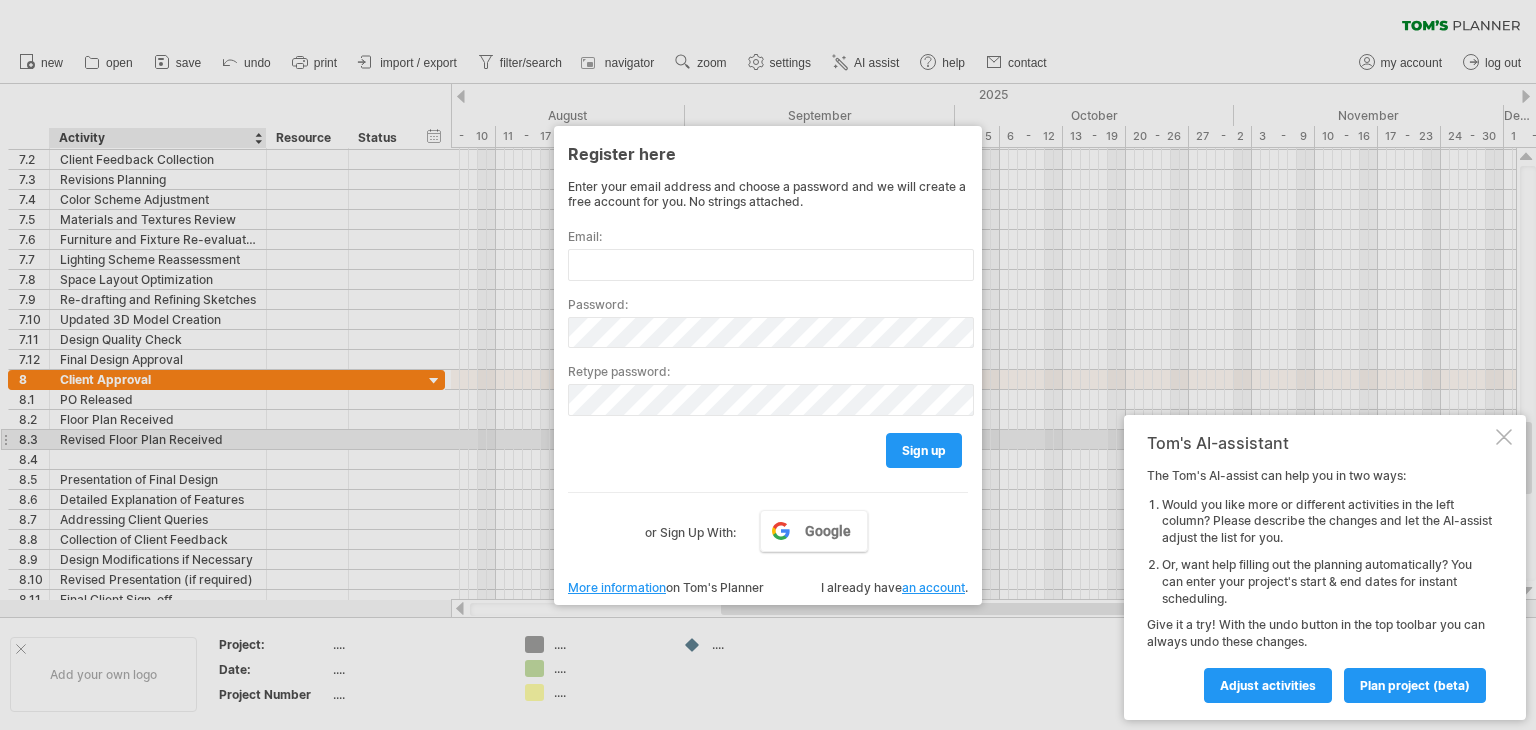 click at bounding box center (768, 365) 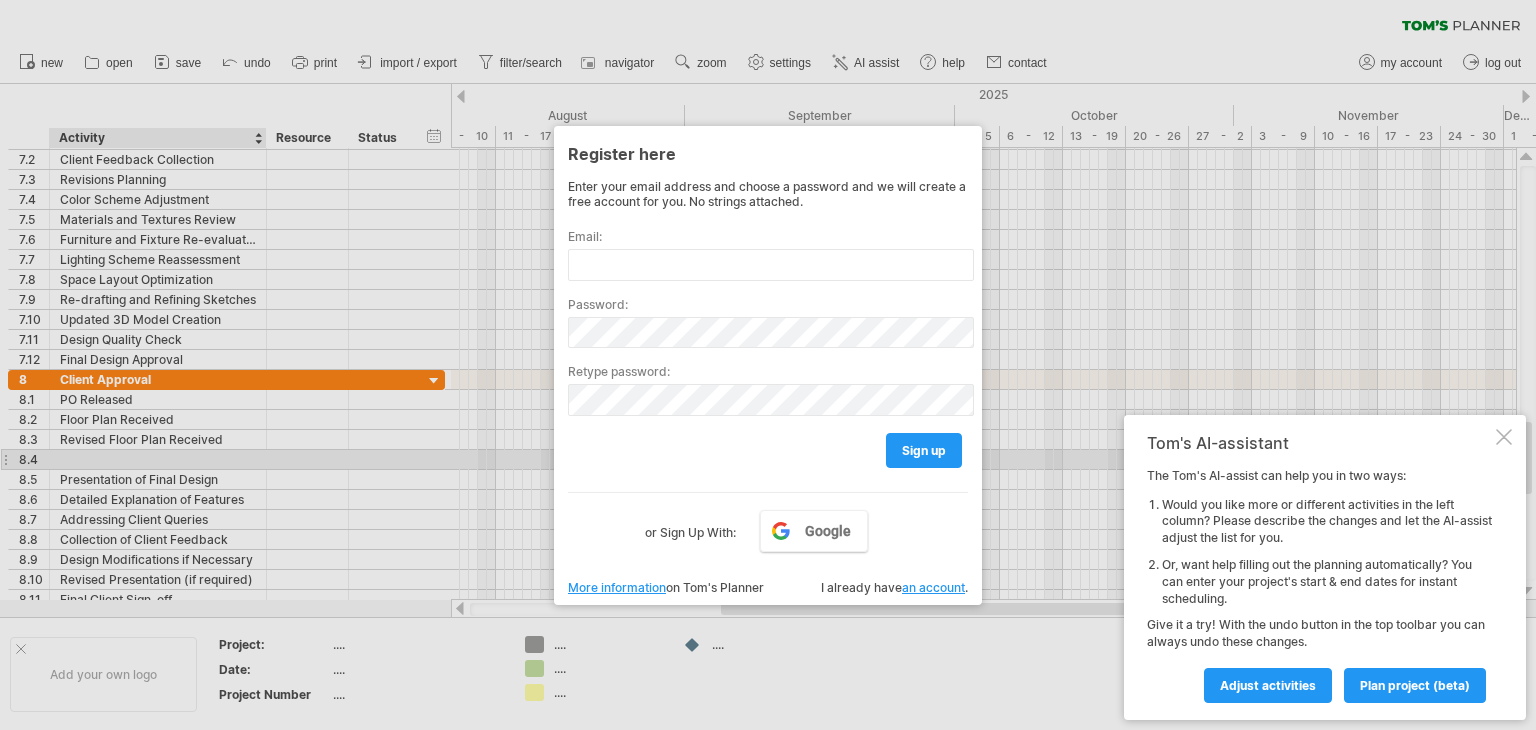 click at bounding box center [768, 365] 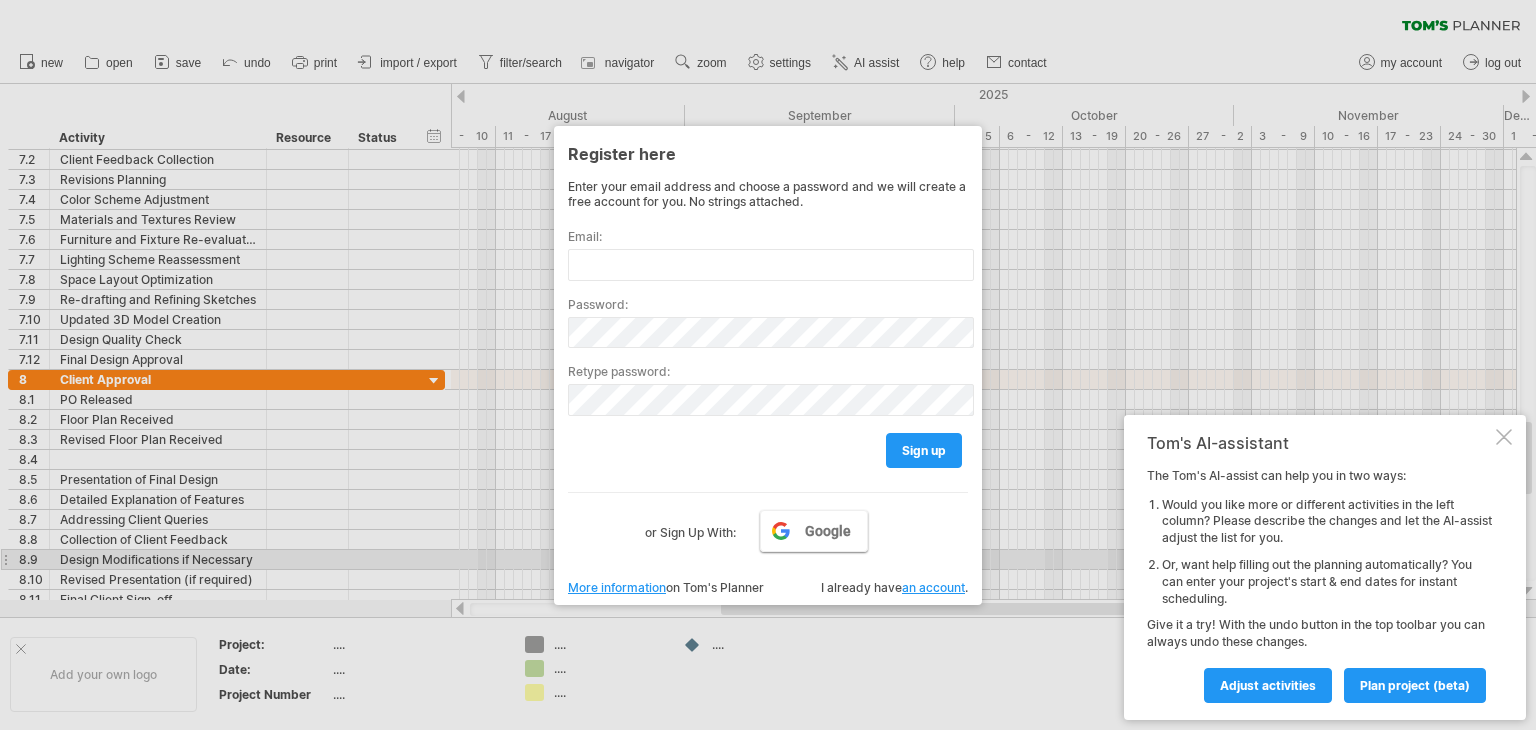 click on "Google" at bounding box center (828, 531) 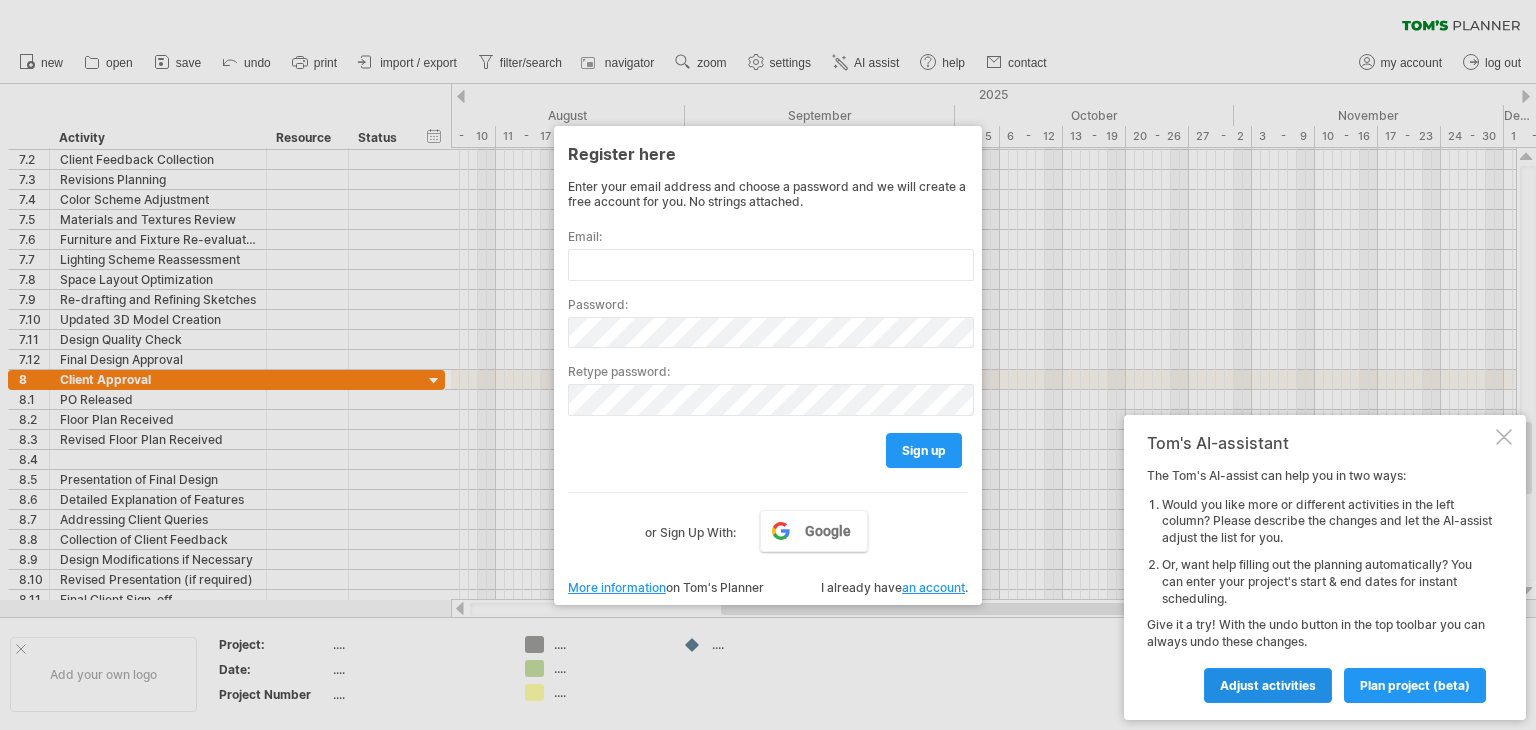click on "Adjust activities" at bounding box center (1268, 685) 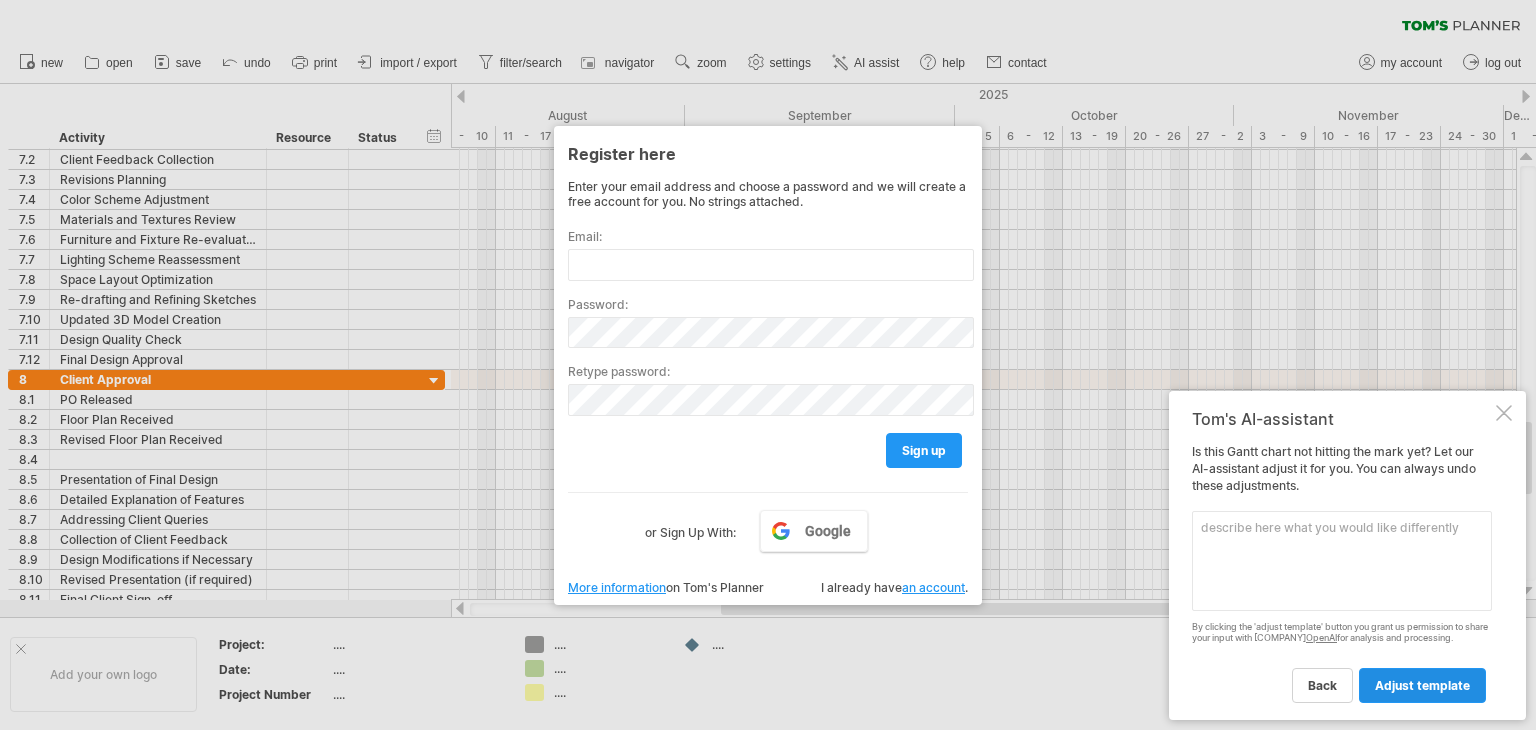 click on "adjust template" at bounding box center [1422, 685] 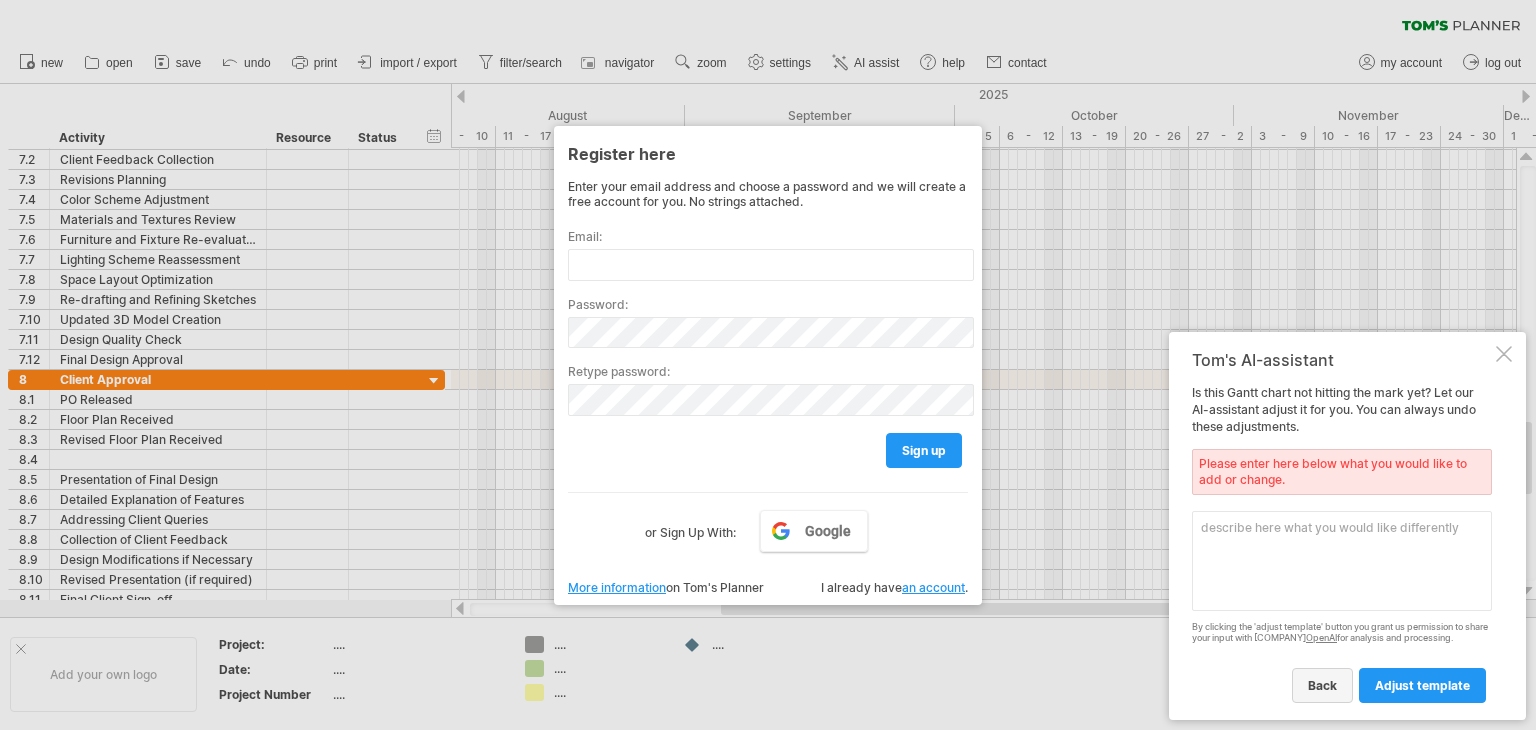 click on "back" at bounding box center [1322, 685] 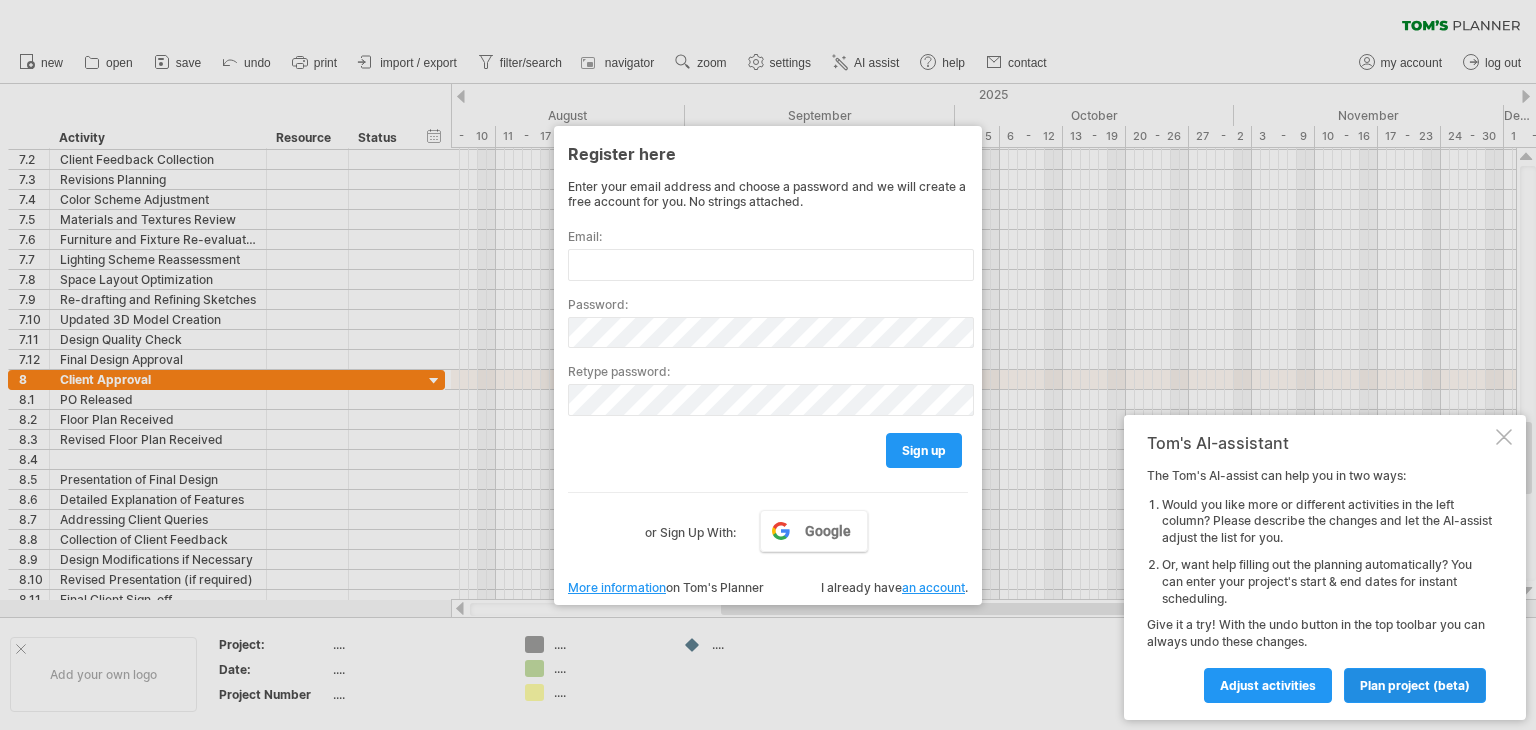 click on "plan project (beta)" at bounding box center [1415, 685] 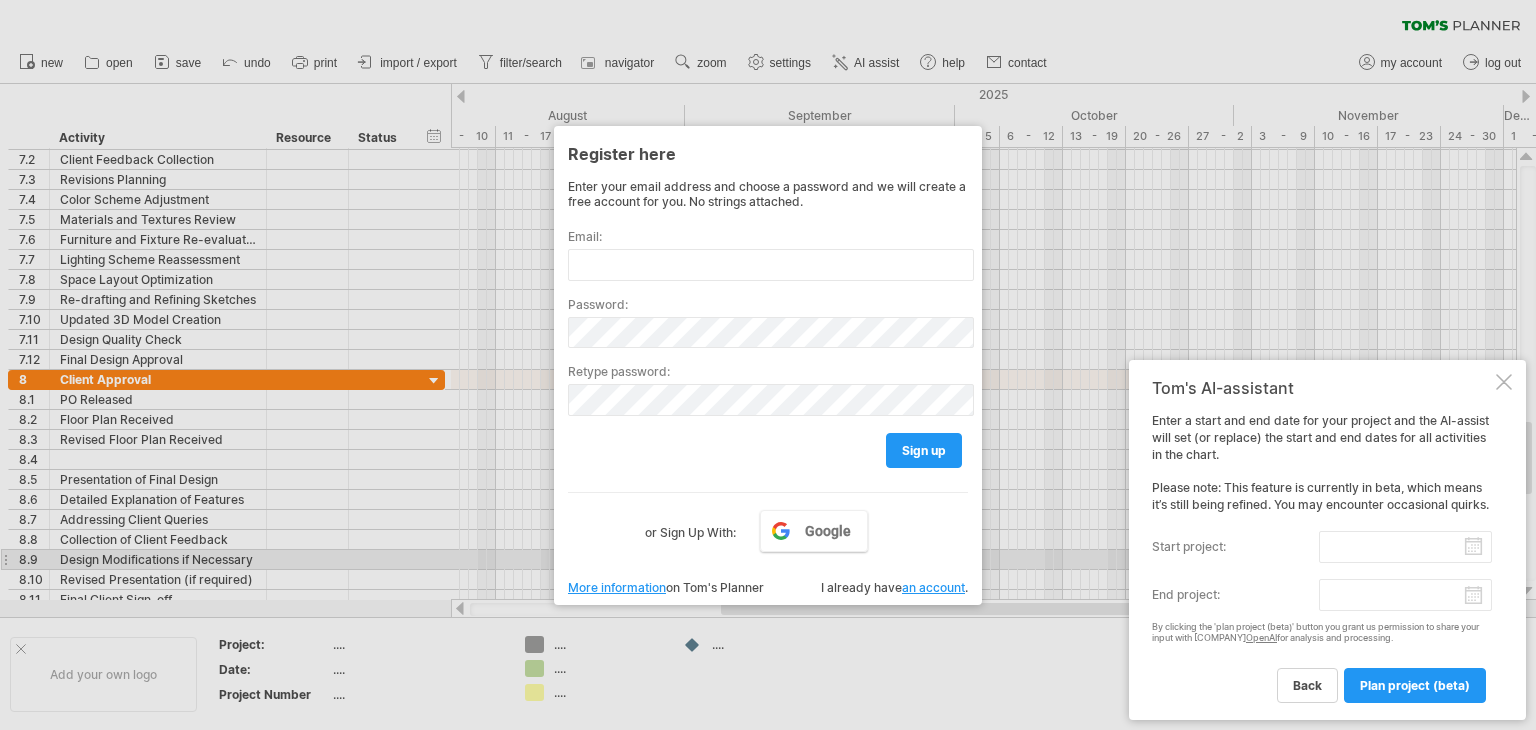 click on "start project:" at bounding box center (1405, 547) 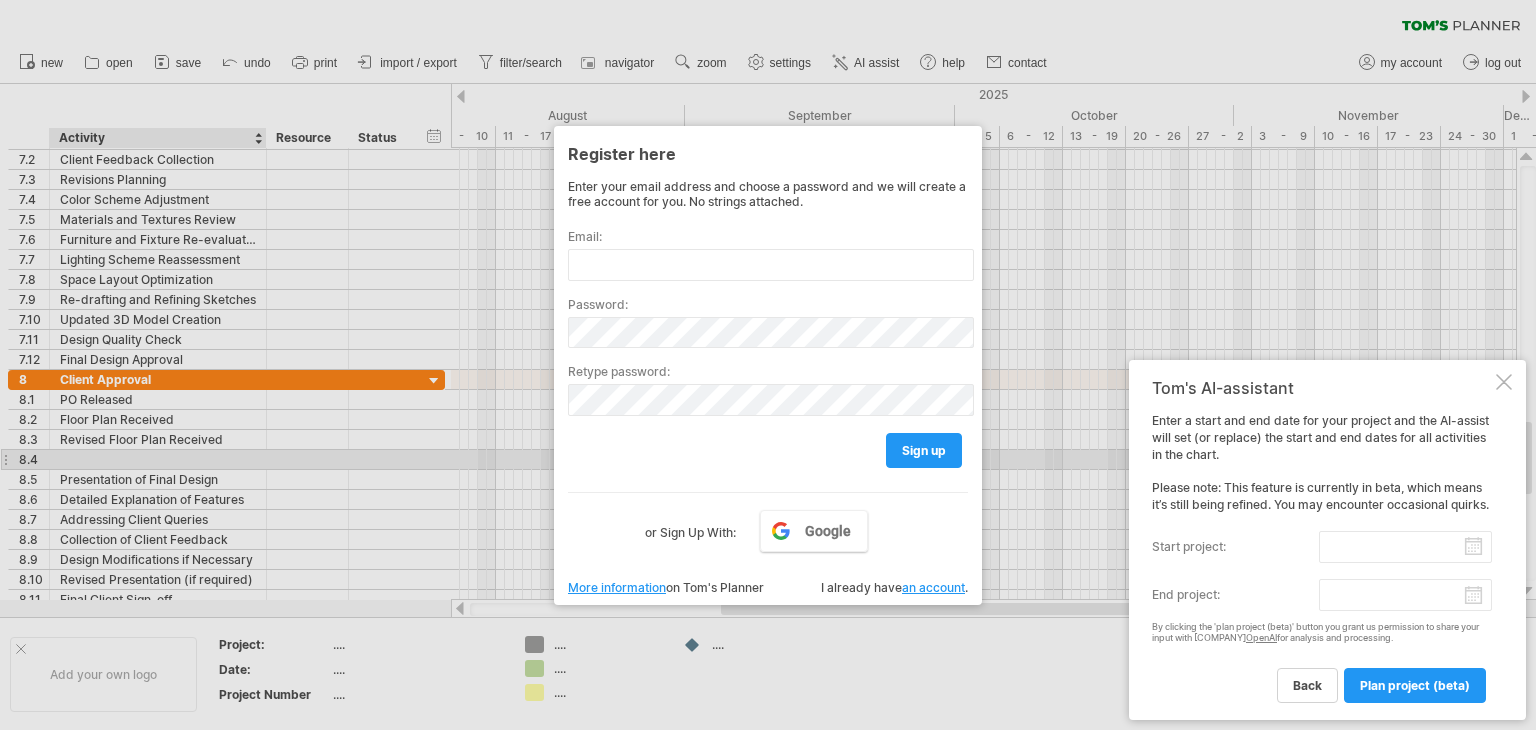 click at bounding box center (768, 365) 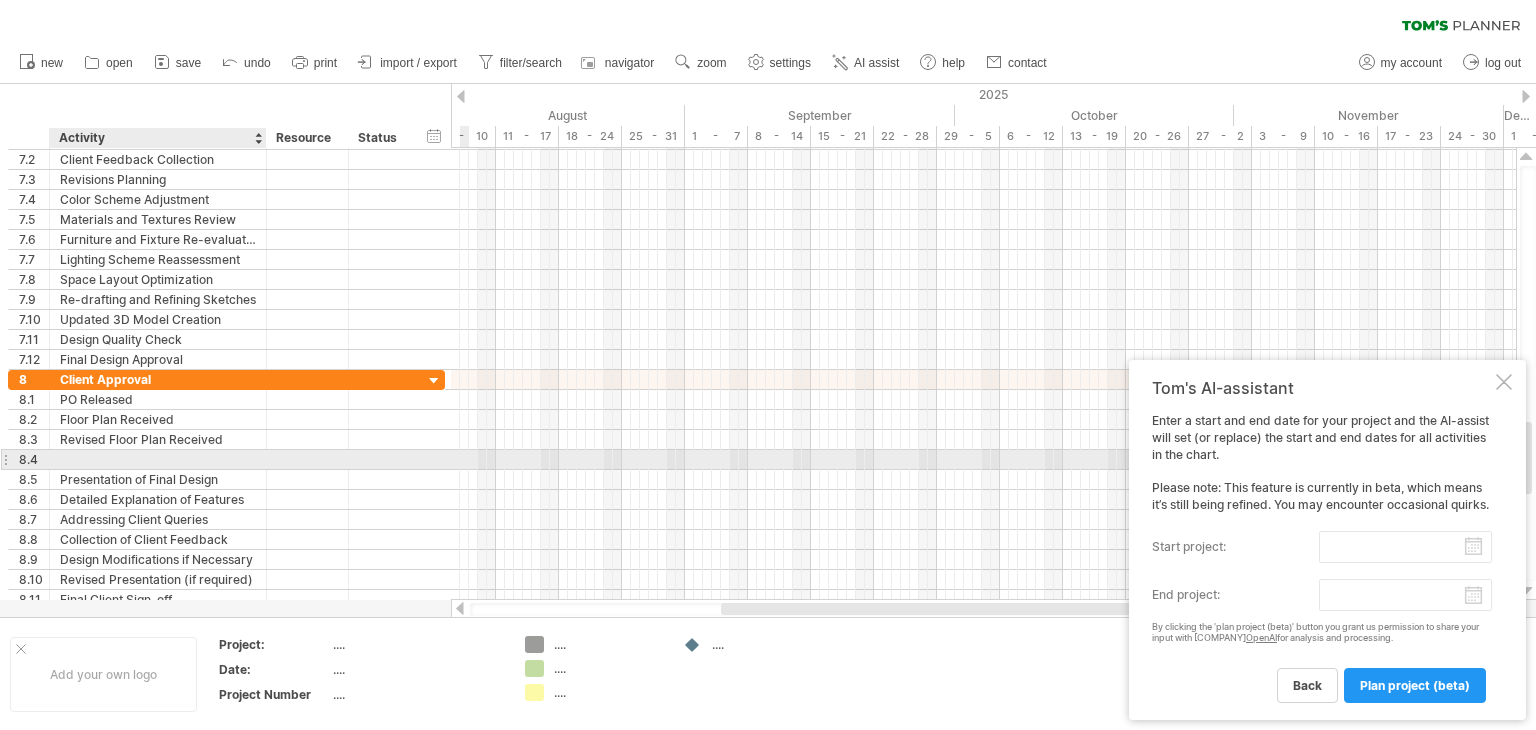 click at bounding box center [158, 459] 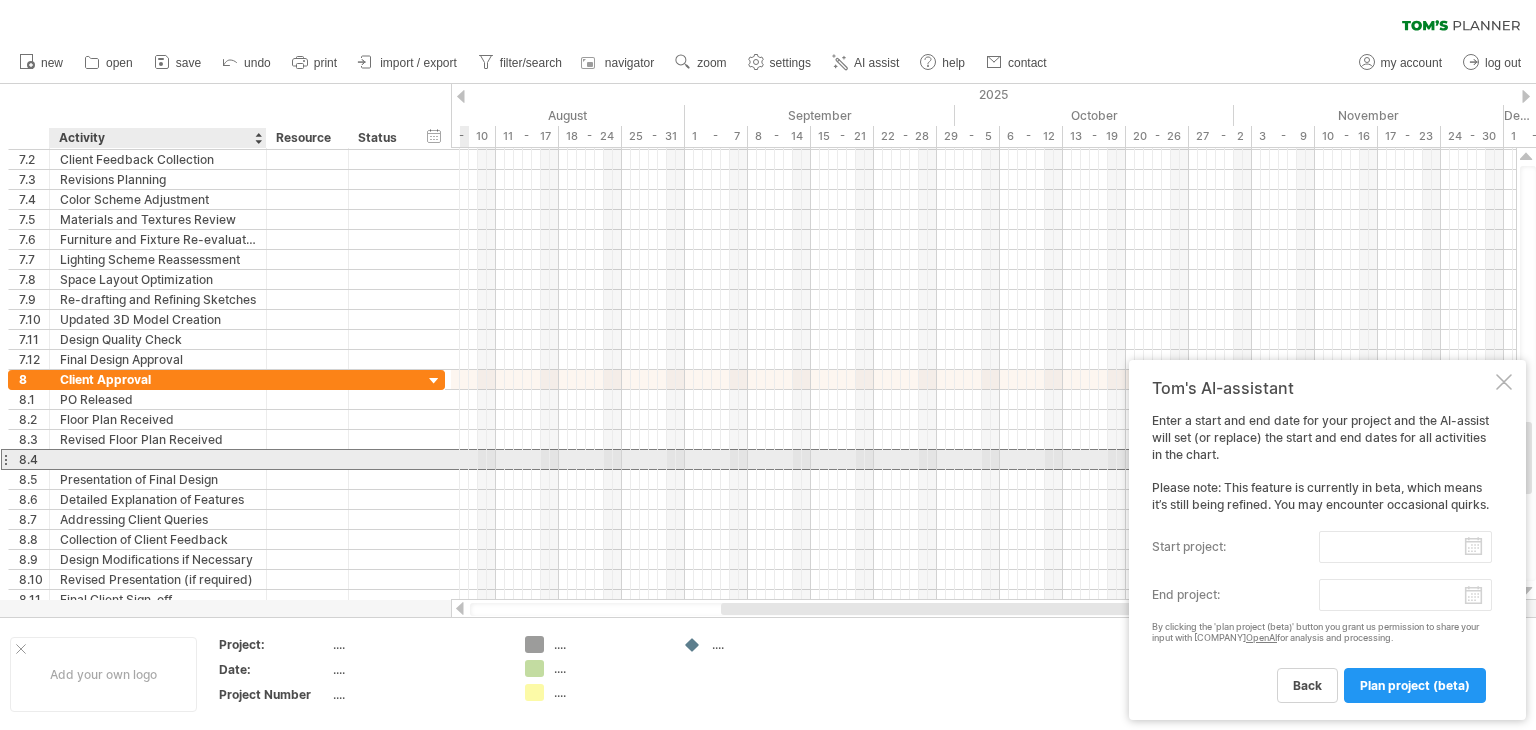 click at bounding box center (158, 459) 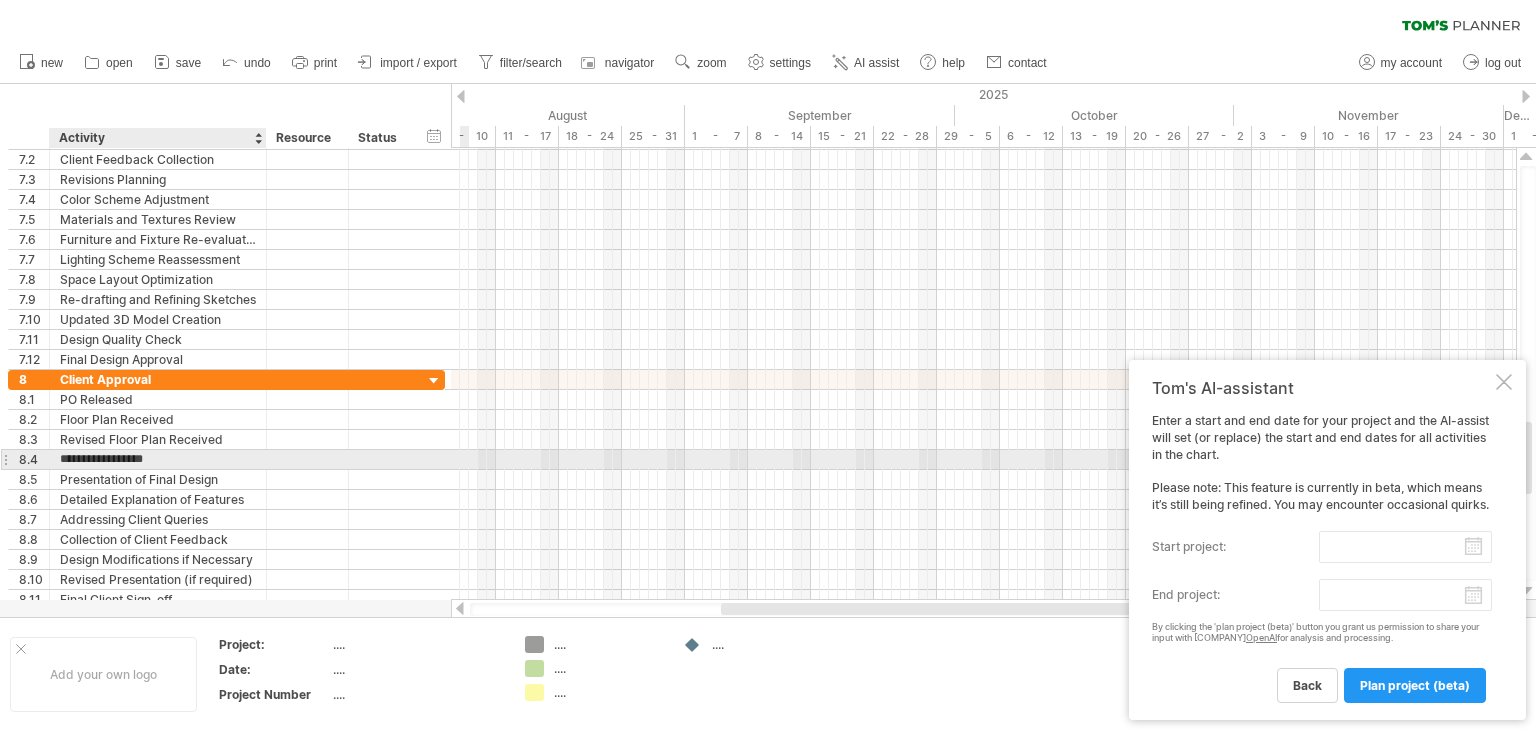 type on "**********" 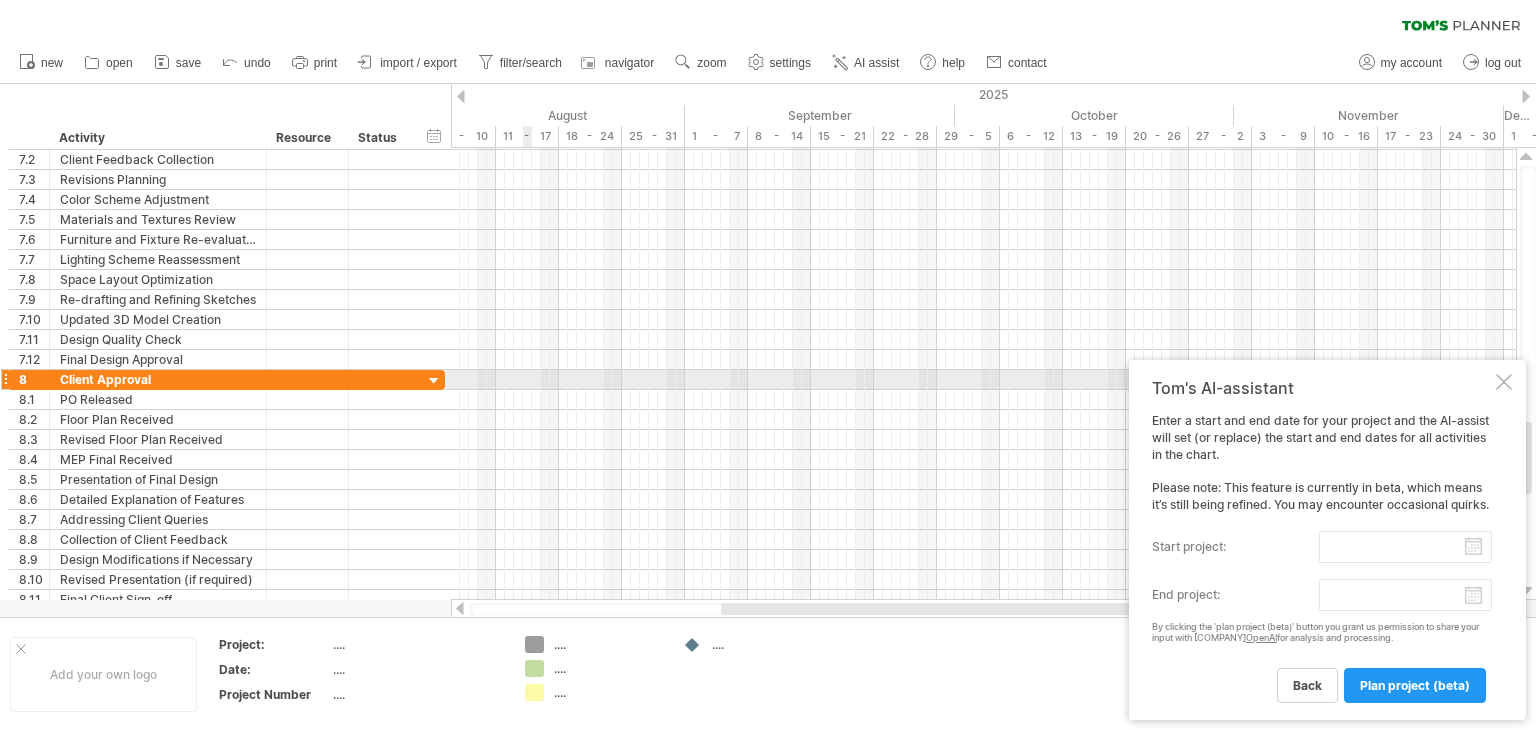 click at bounding box center (983, 380) 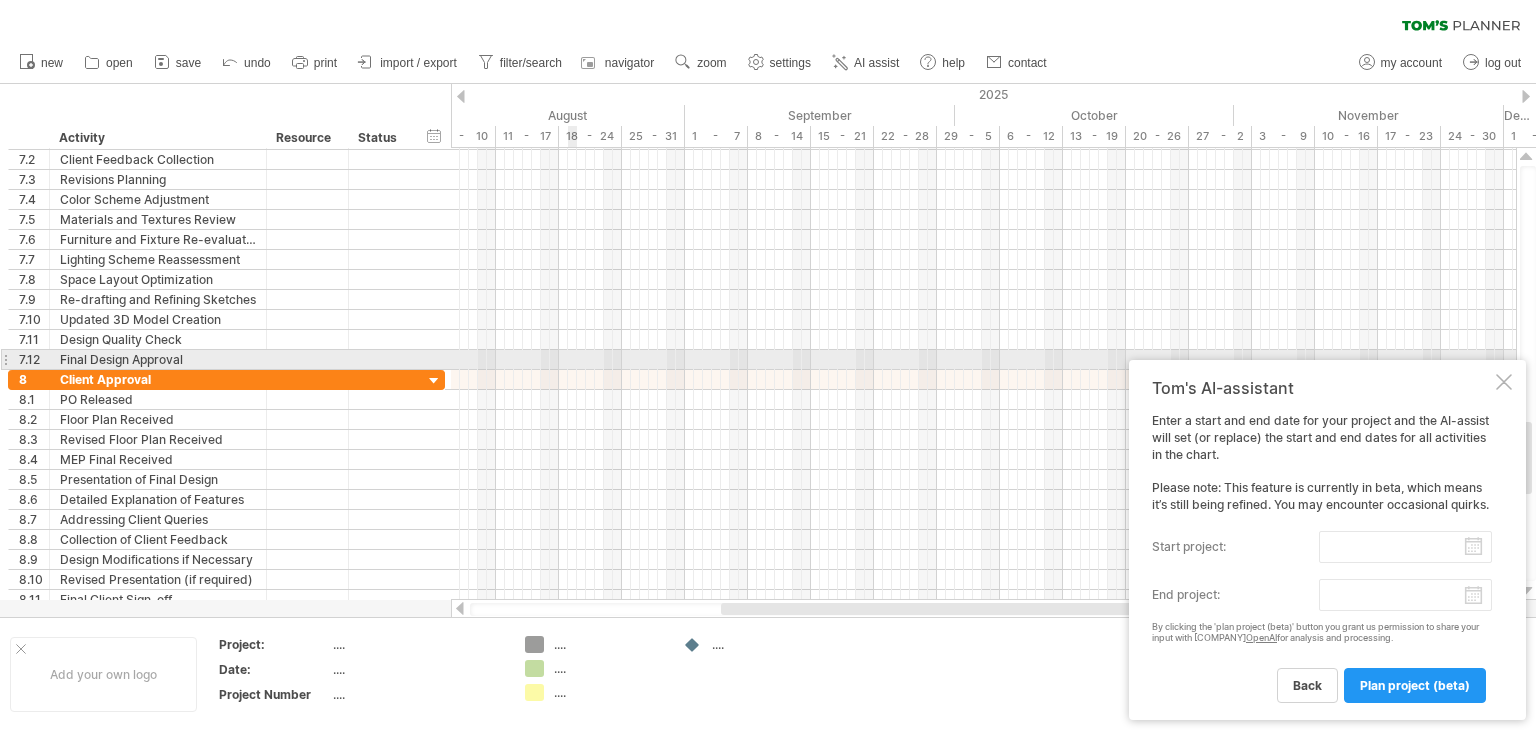 click at bounding box center (983, 360) 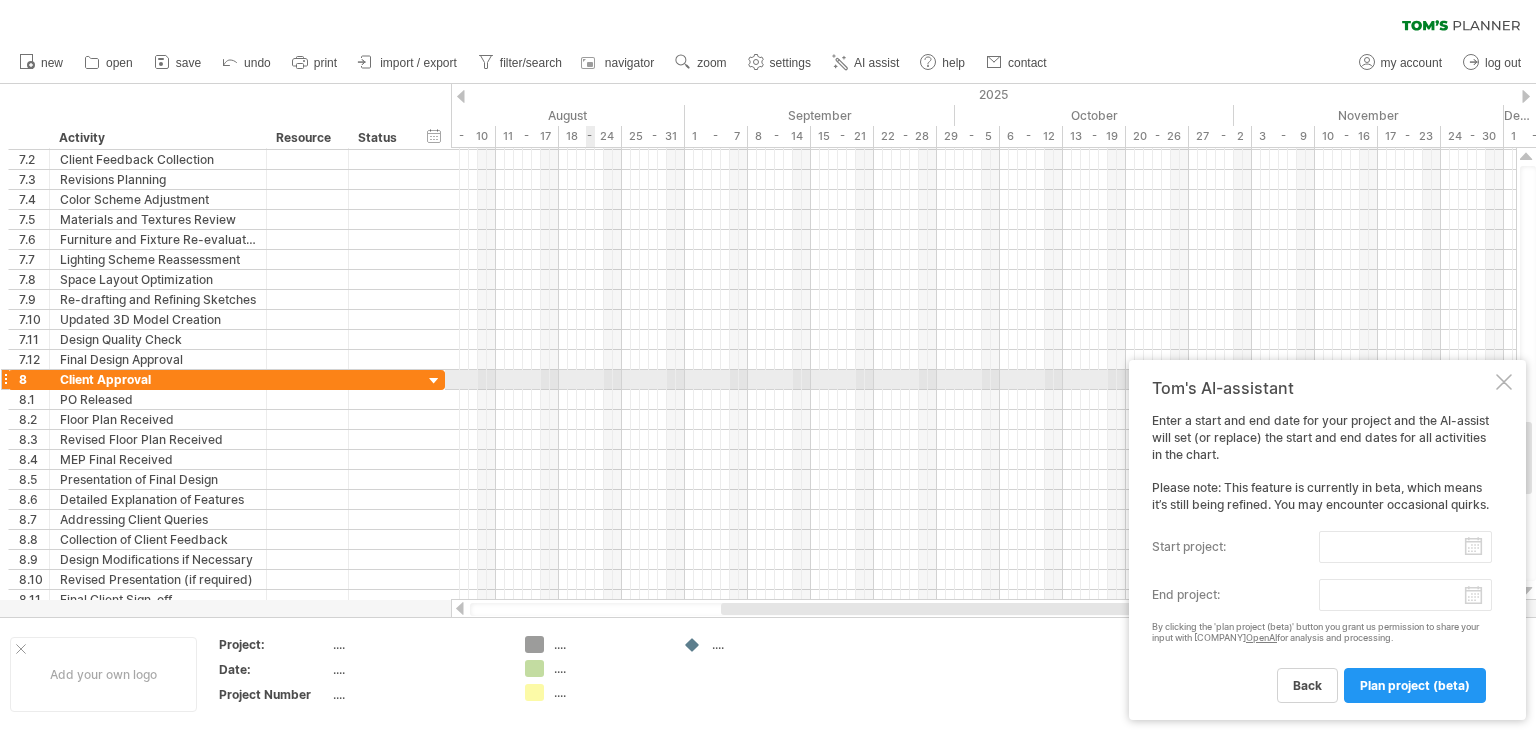 click at bounding box center (983, 380) 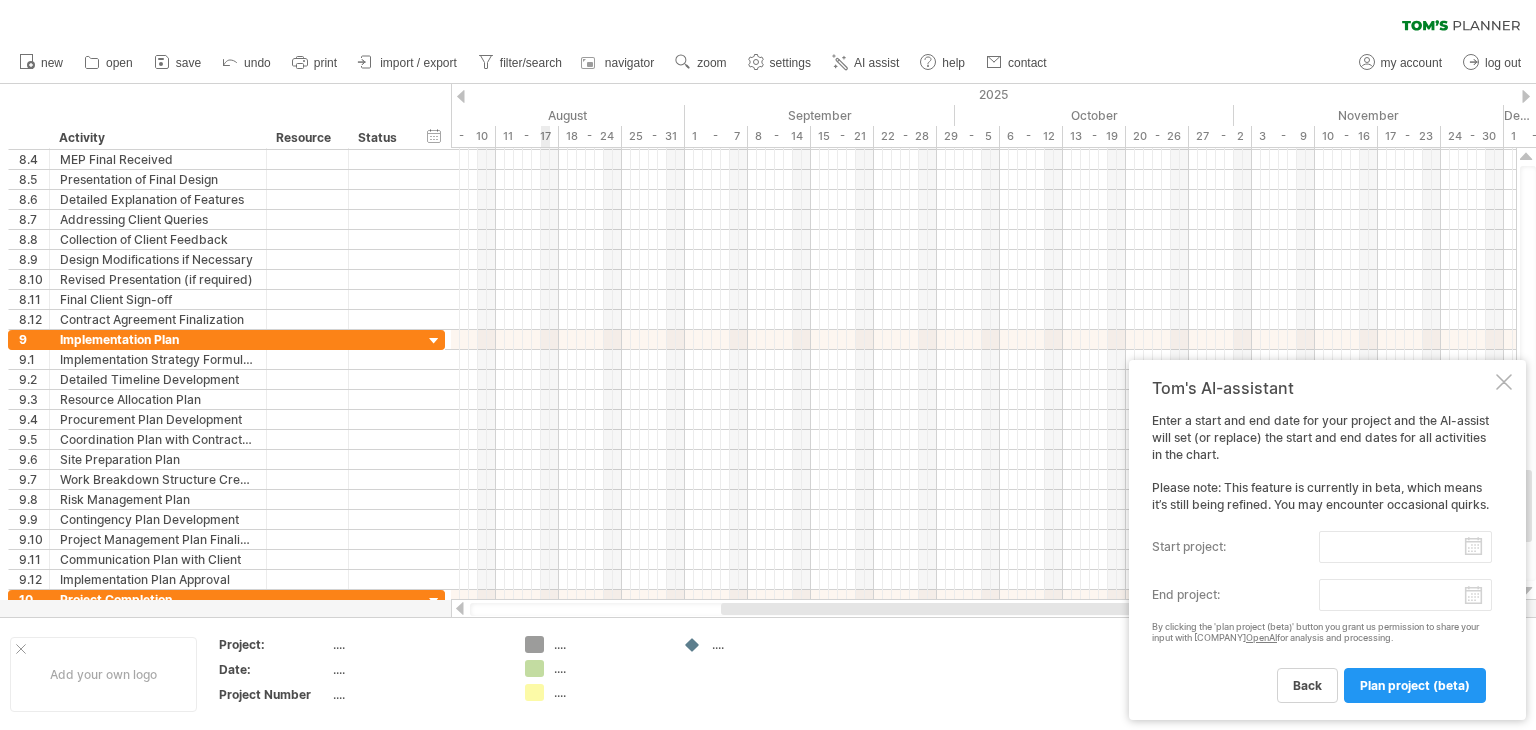 click at bounding box center [983, 360] 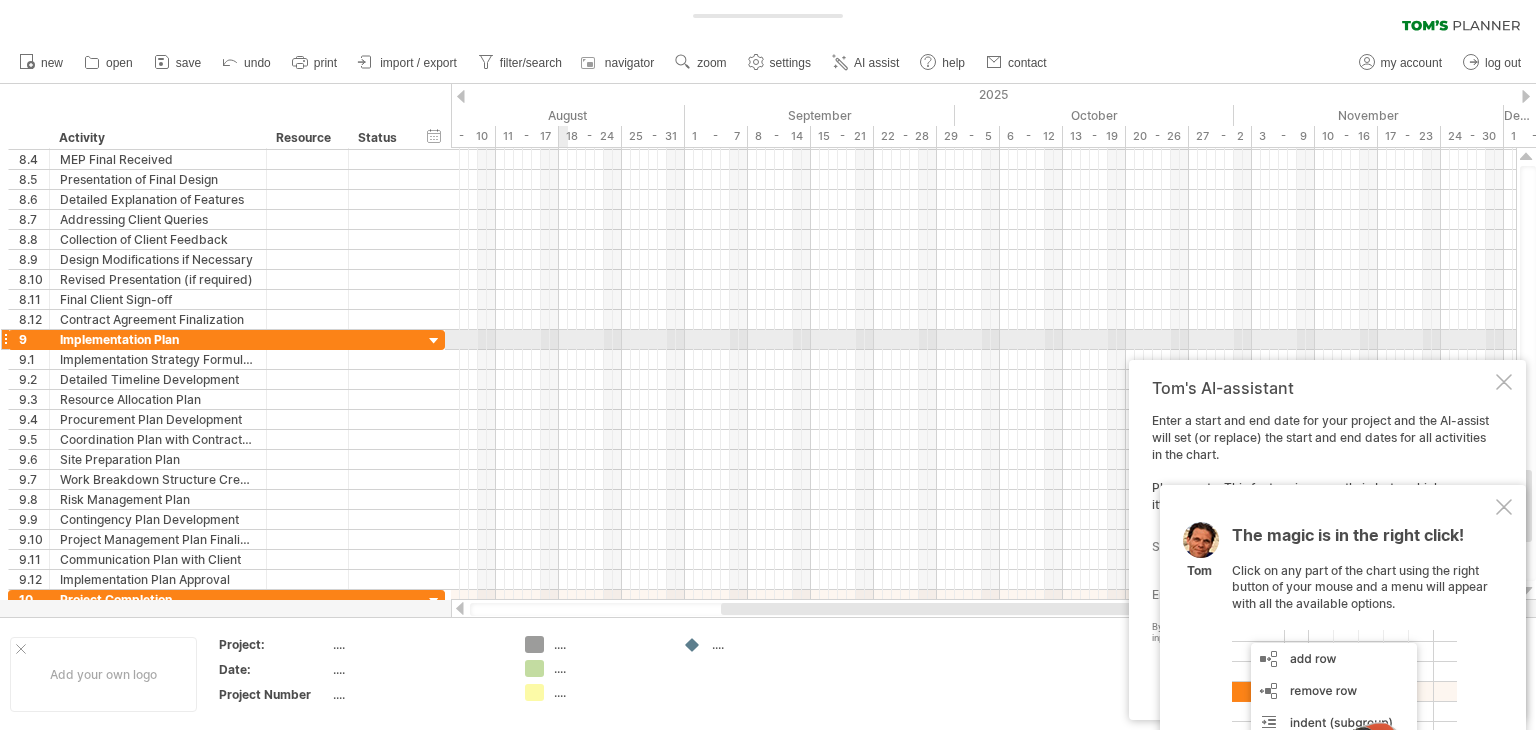 click at bounding box center (983, 340) 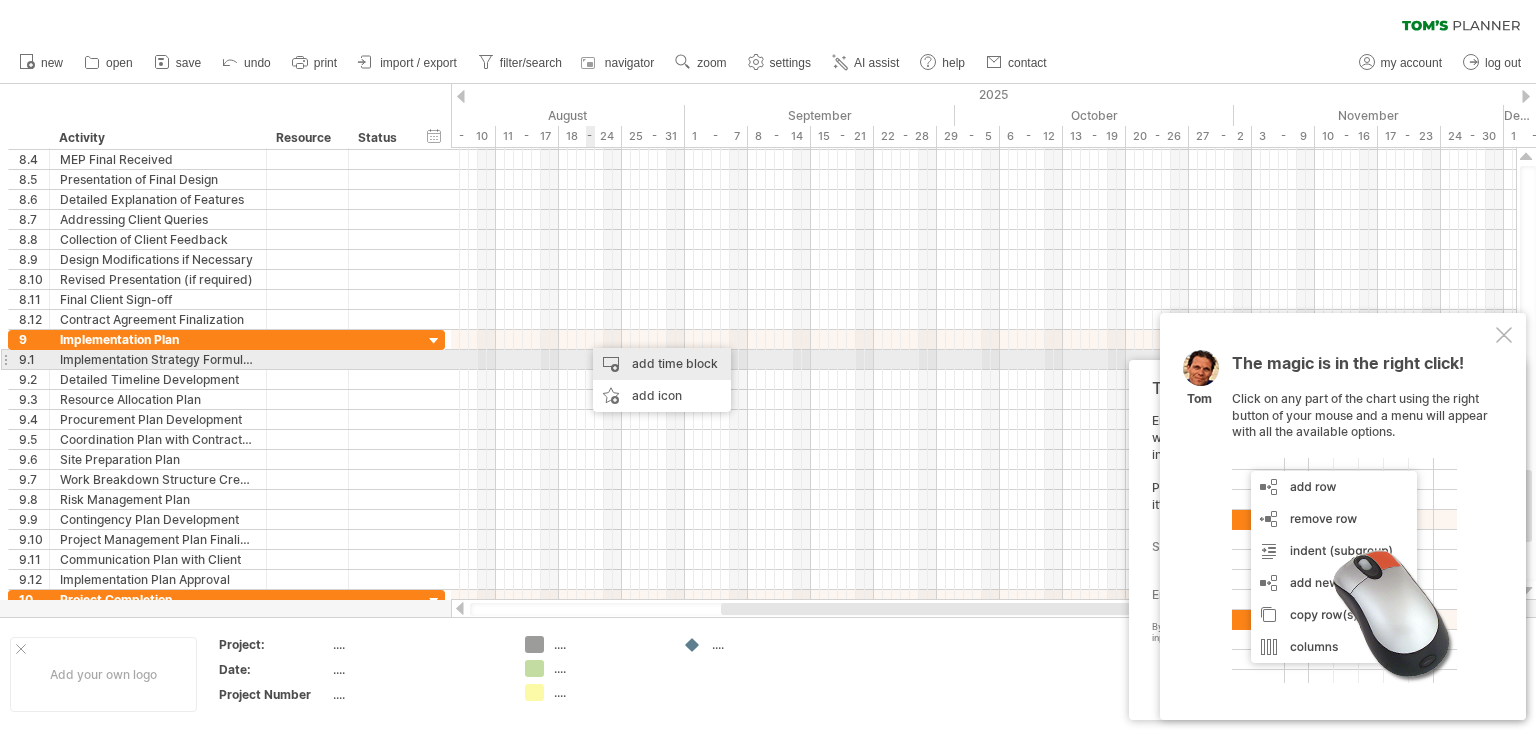 click on "add time block" at bounding box center [662, 364] 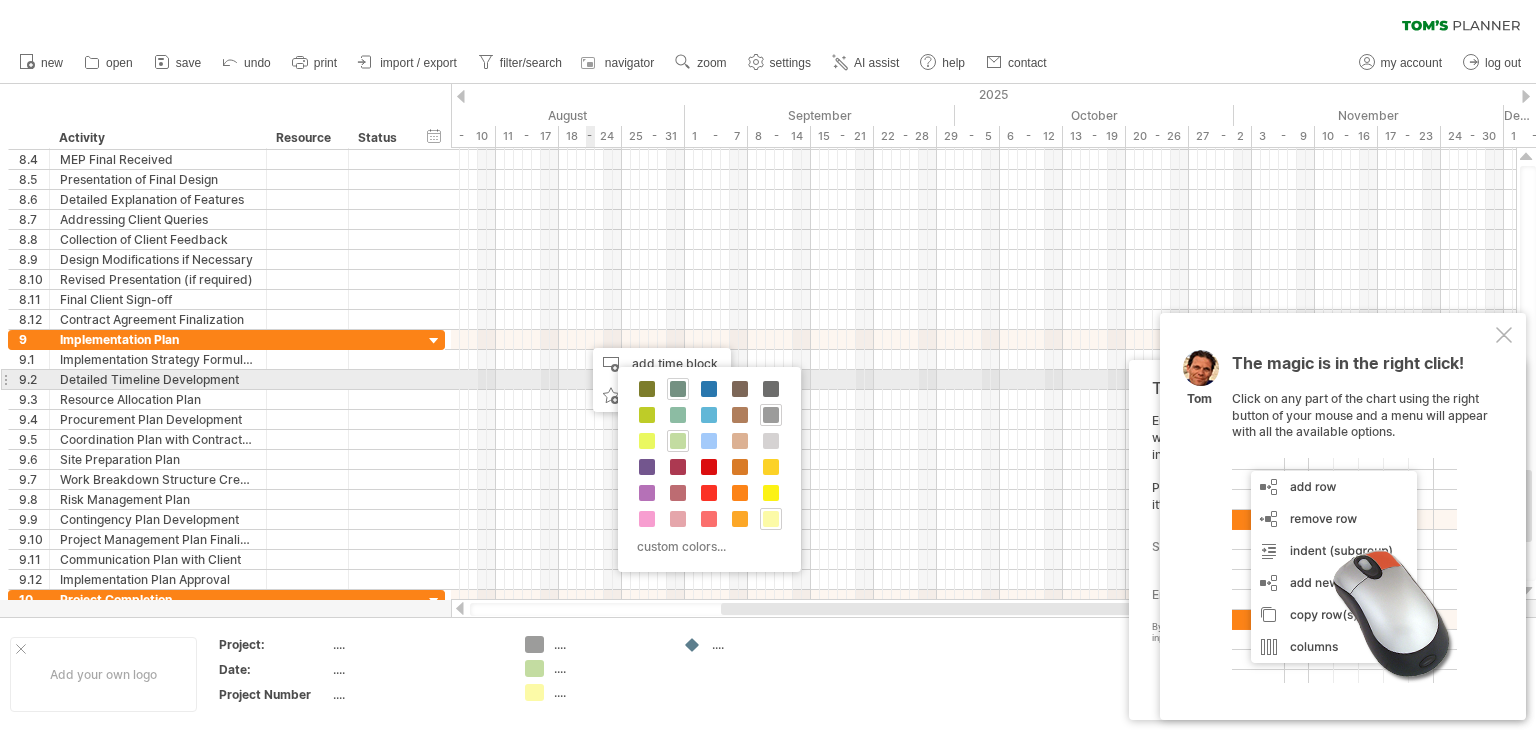 click at bounding box center [678, 389] 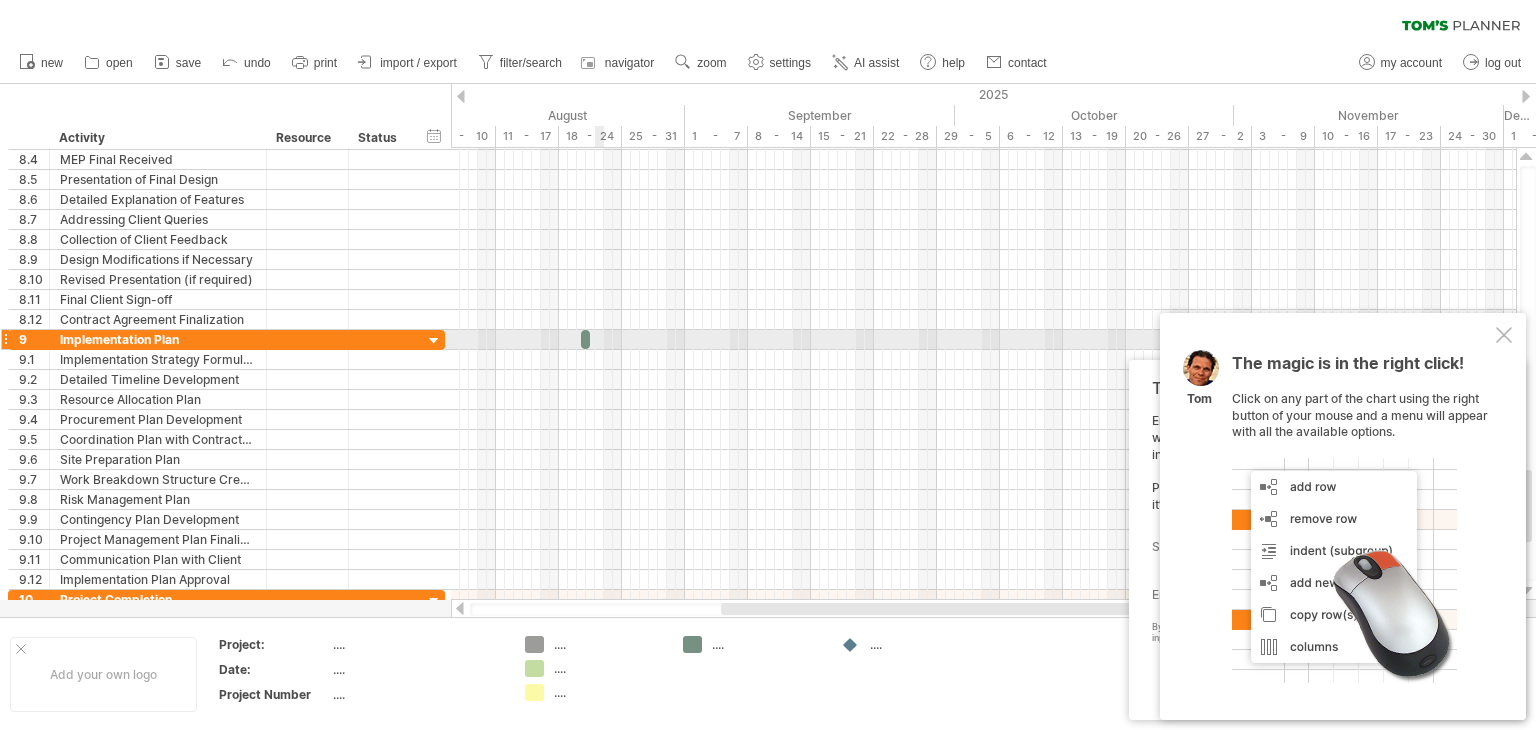 click at bounding box center (983, 360) 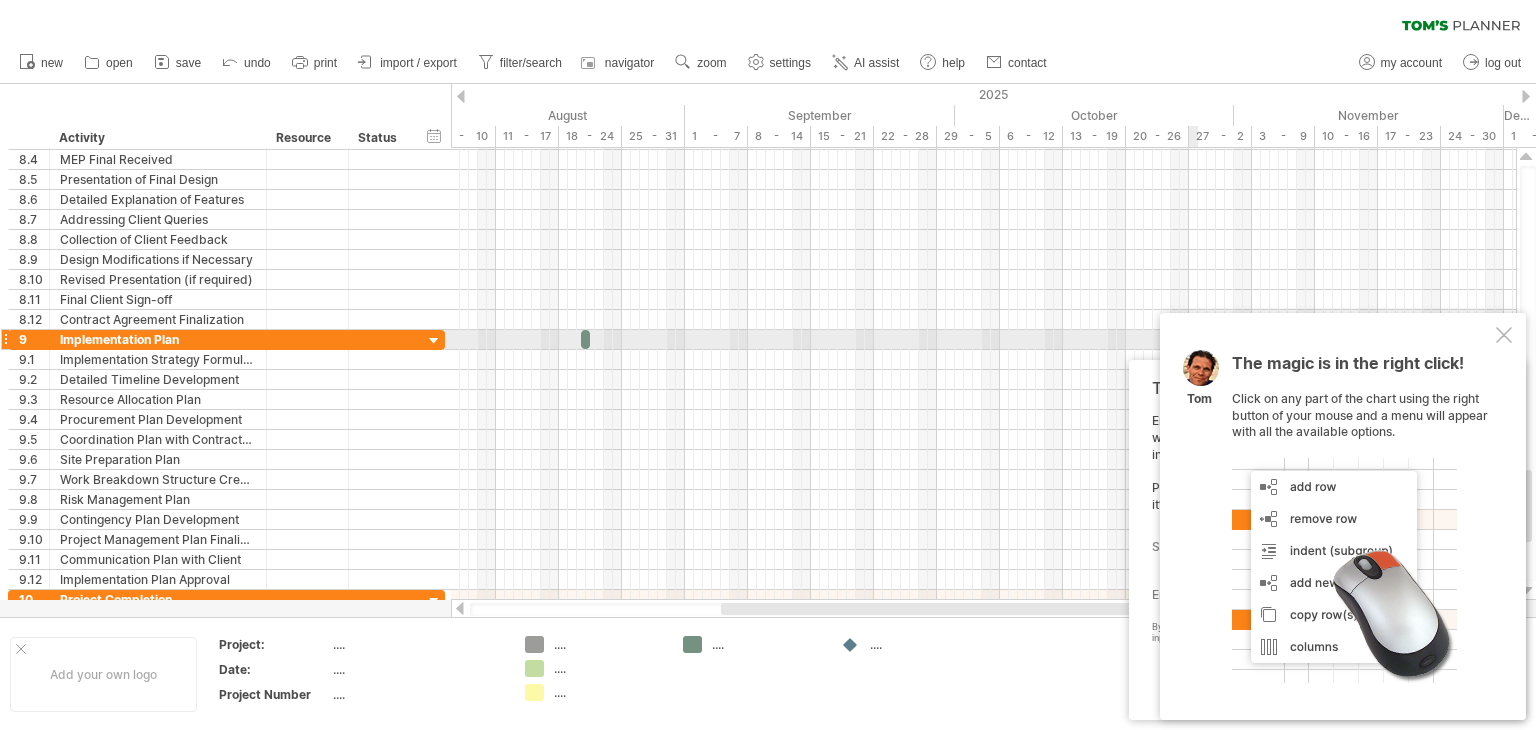 click at bounding box center (1504, 335) 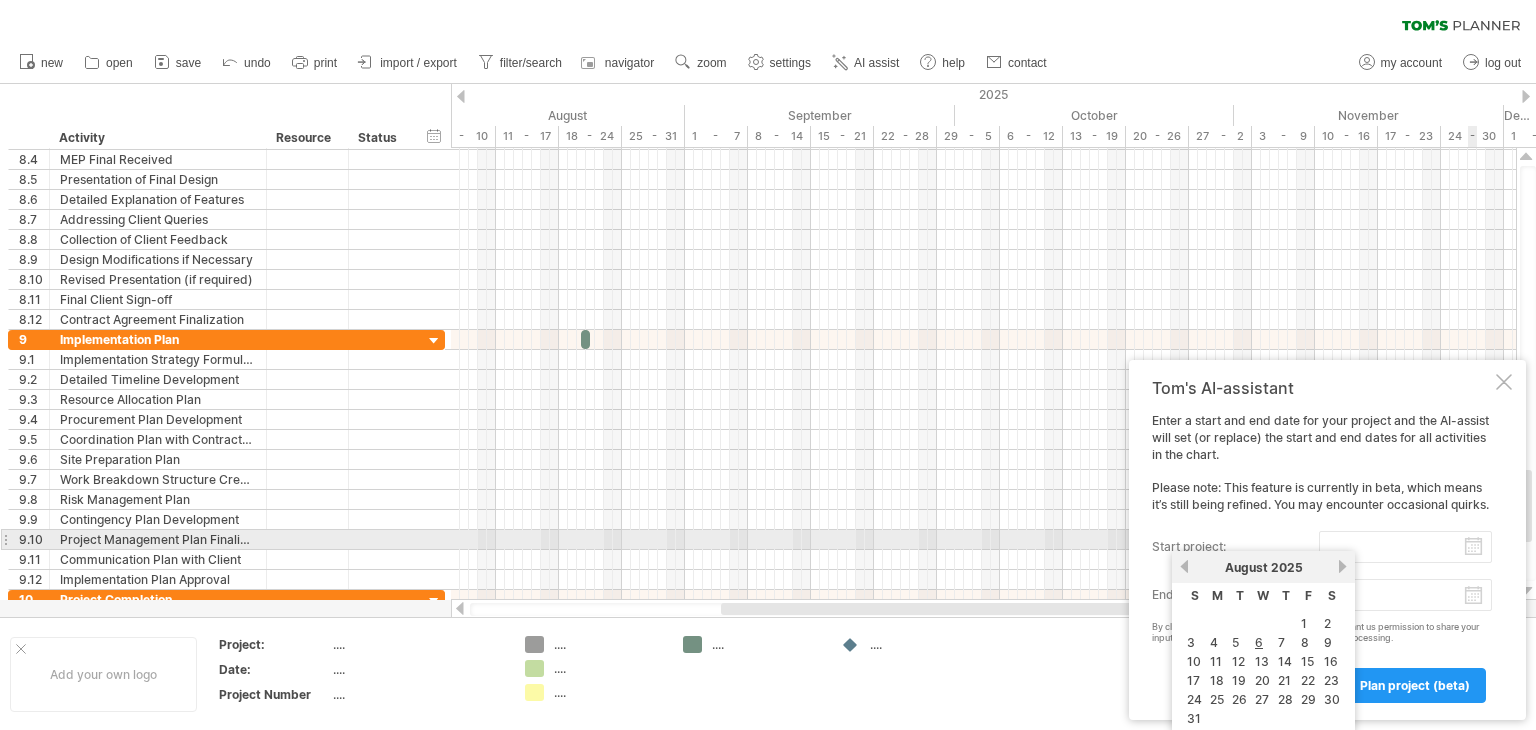 click on "start project:" at bounding box center (1405, 547) 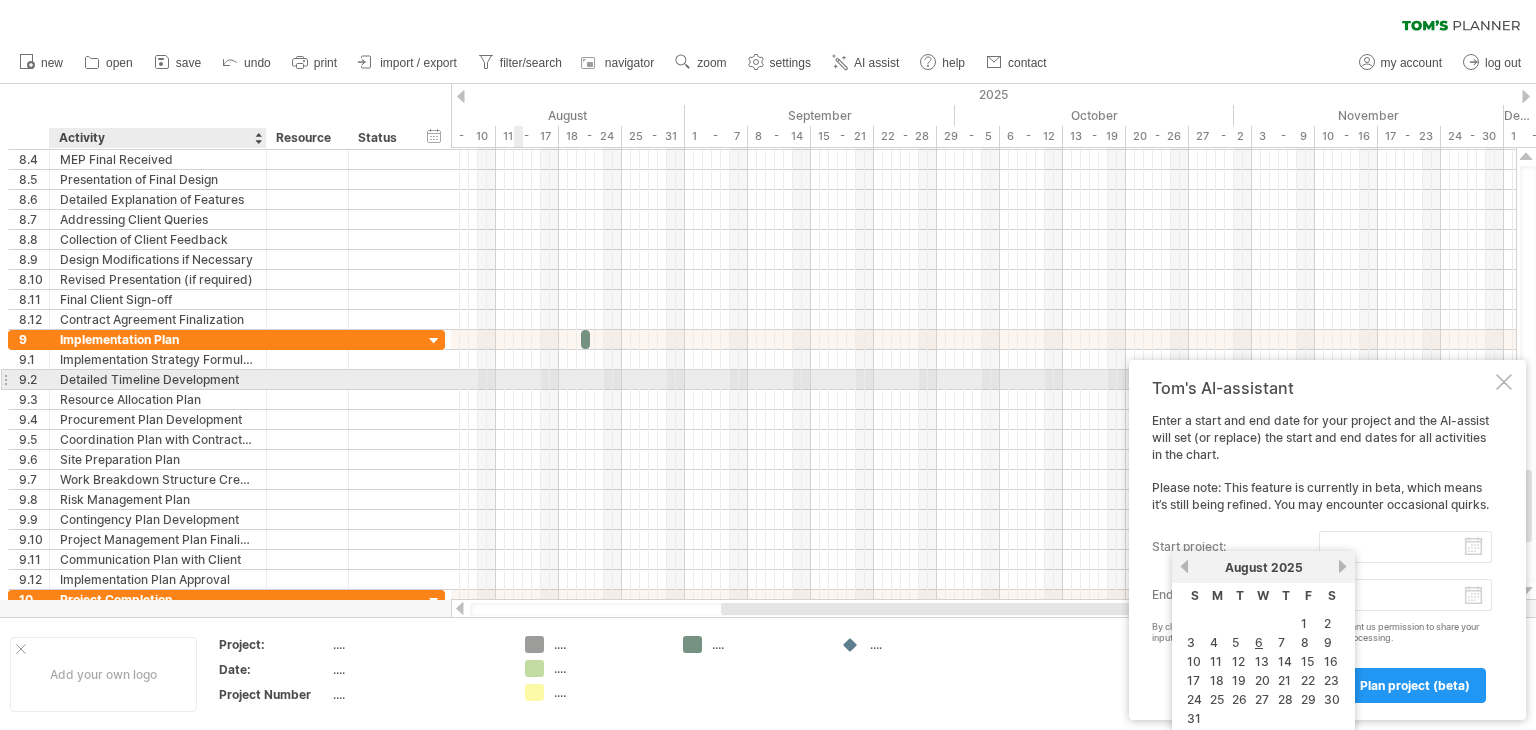 click on "Detailed Timeline Development" at bounding box center [158, 379] 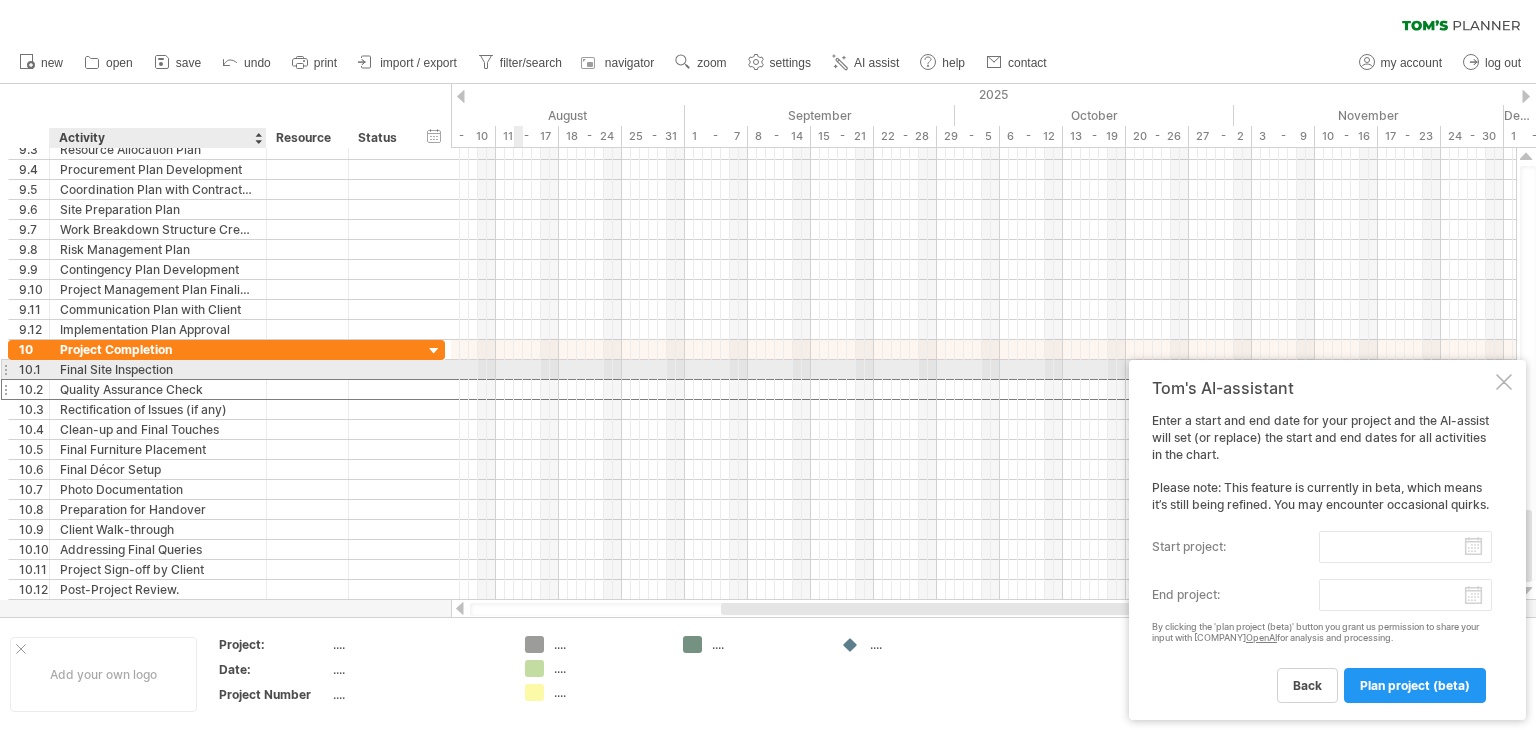 click on "Quality Assurance Check" at bounding box center [158, 389] 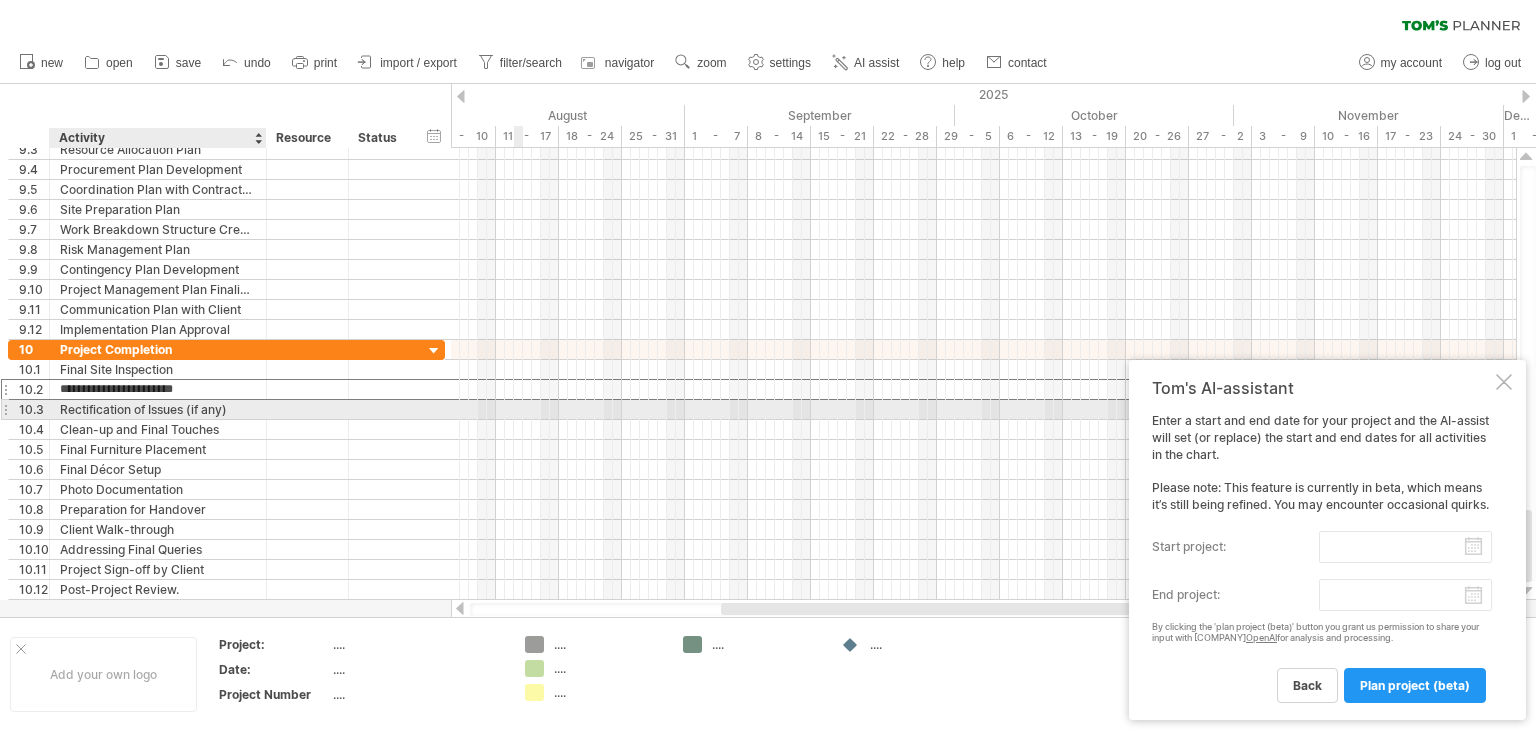 click on "Rectification of Issues (if any)" at bounding box center [158, 409] 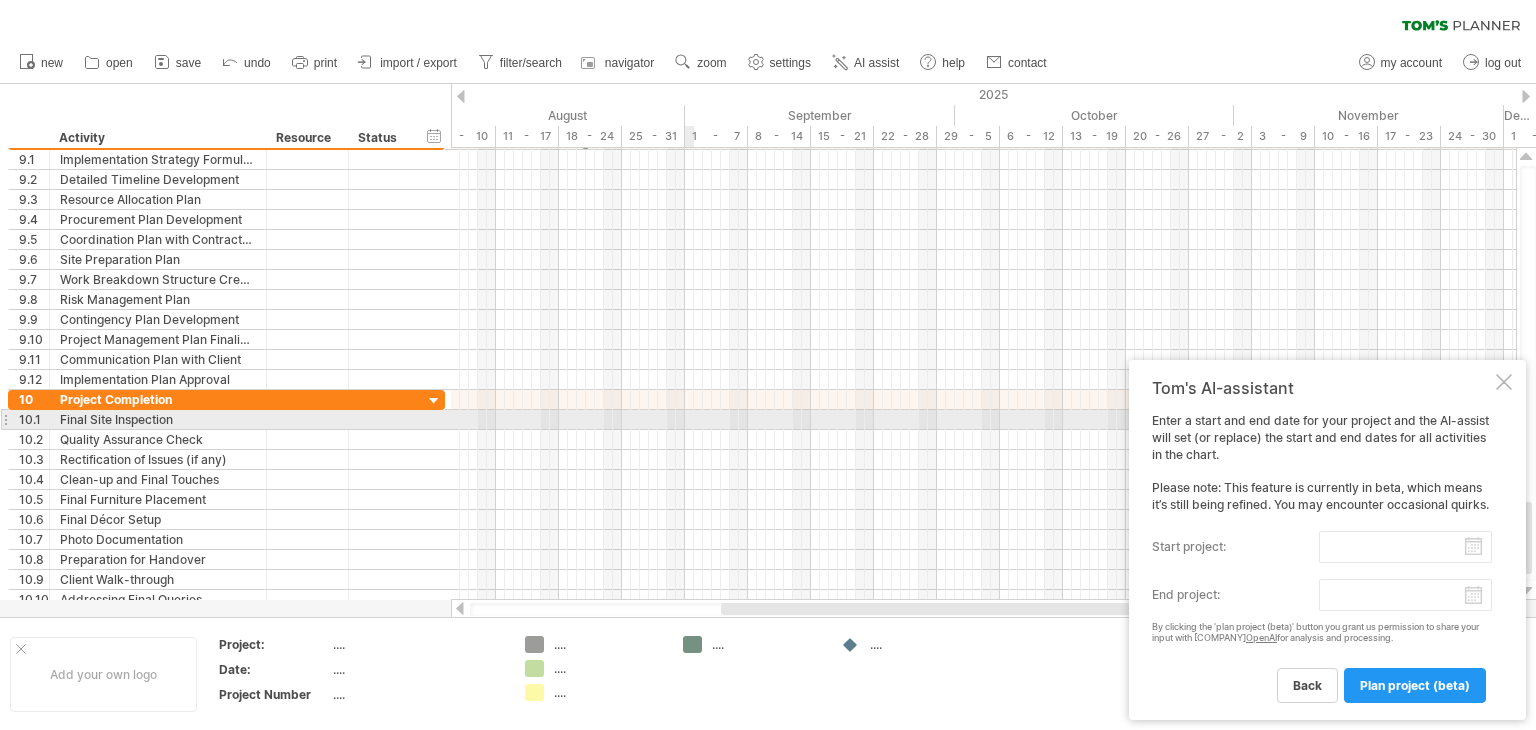 click at bounding box center (983, 440) 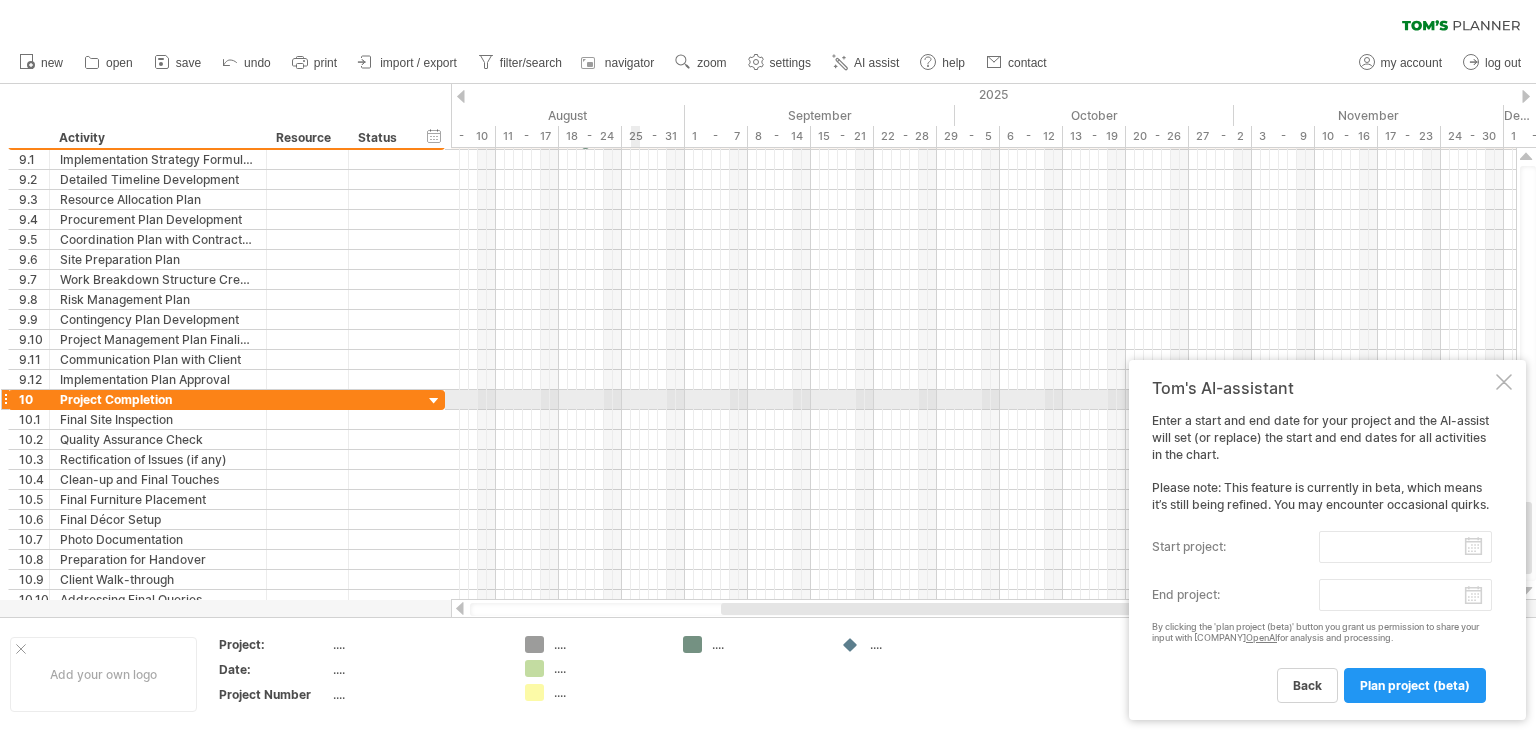 click at bounding box center (983, 400) 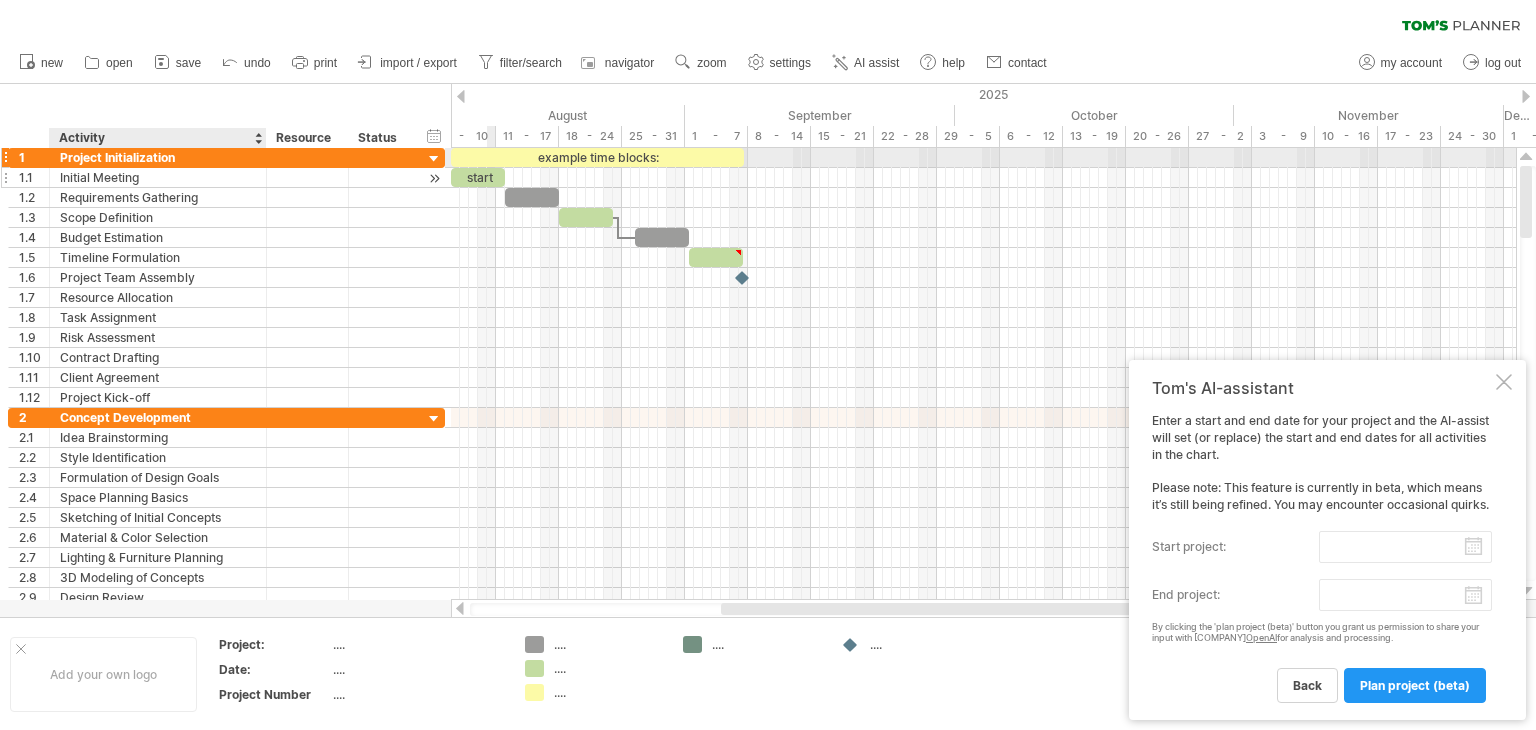 click on "Initial Meeting" at bounding box center (158, 177) 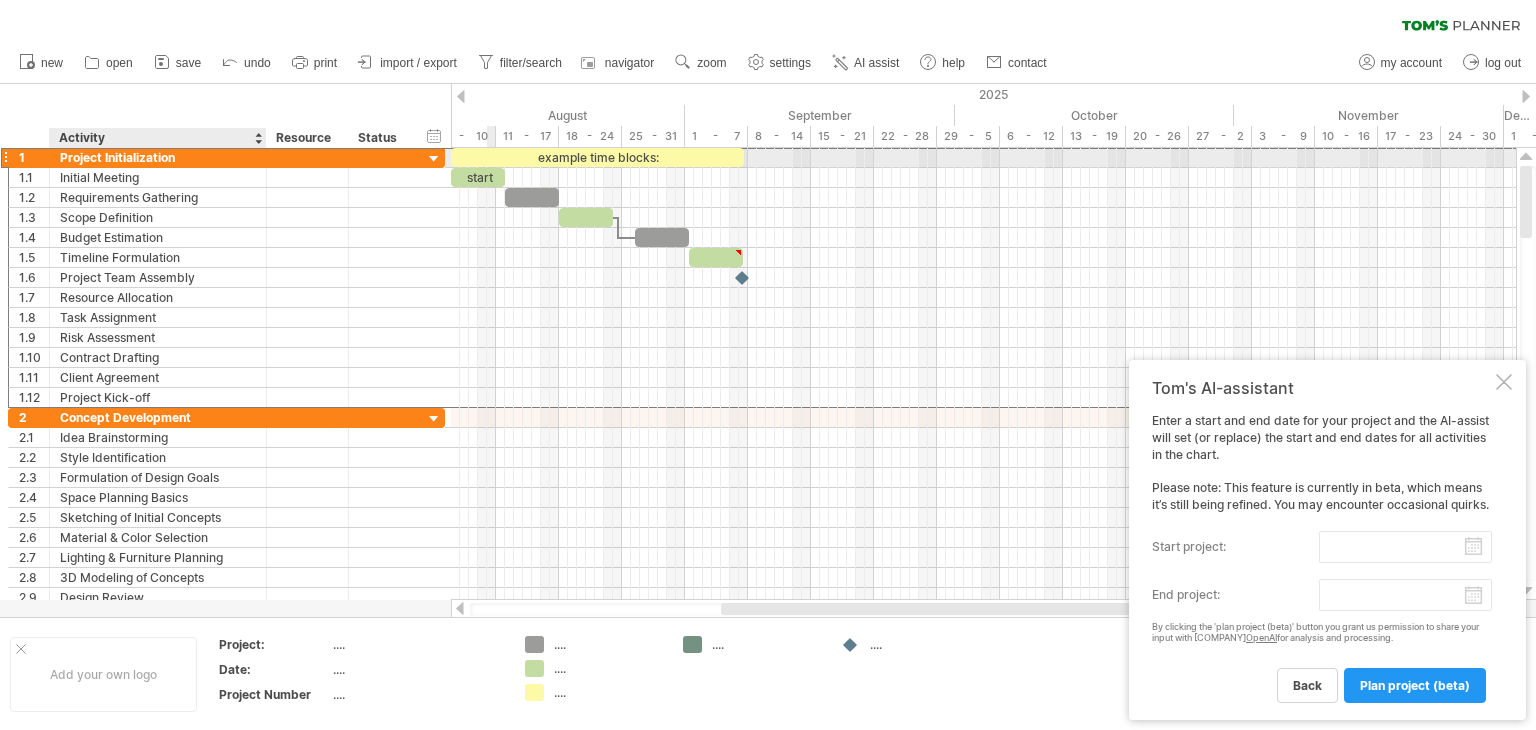 click on "Project Initialization" at bounding box center [158, 157] 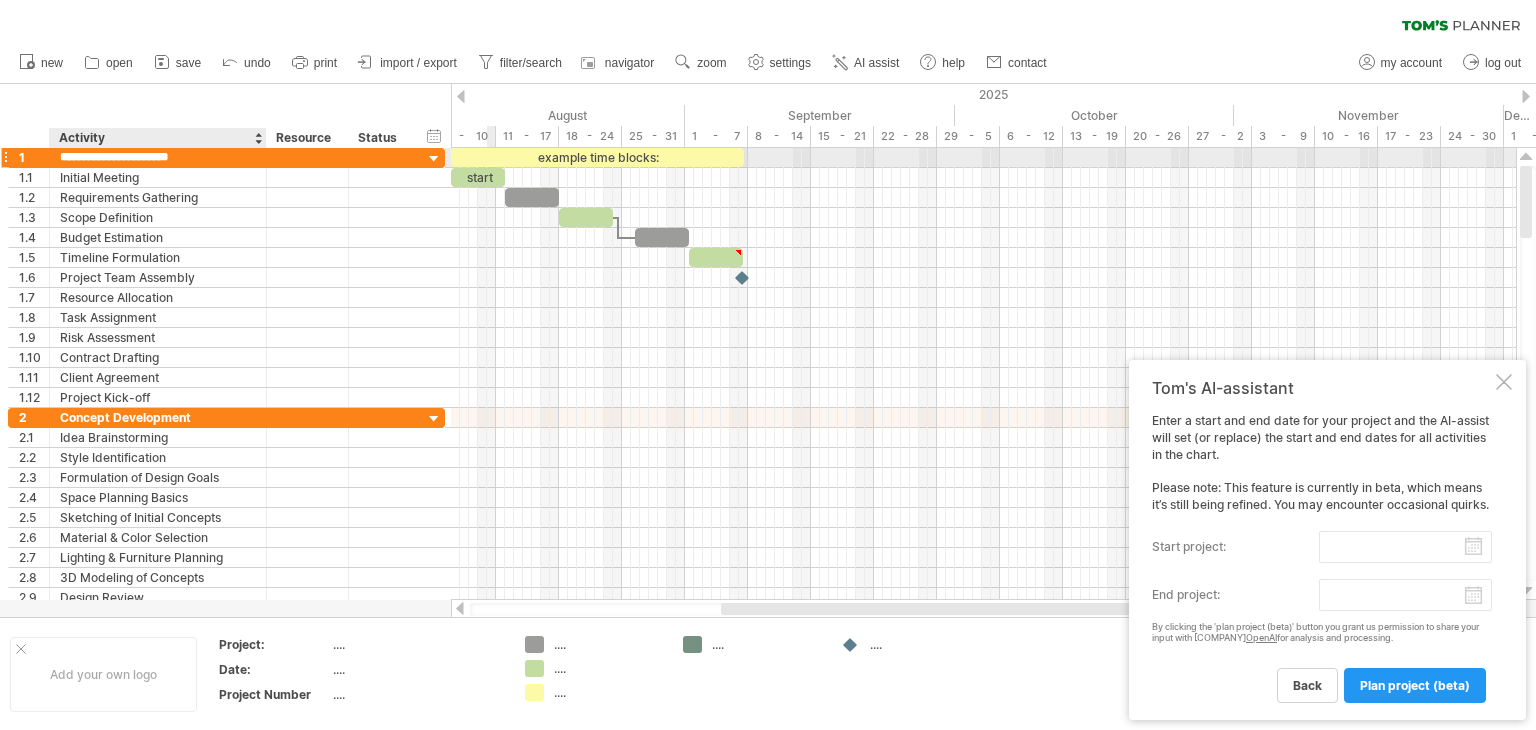 click on "**********" at bounding box center (158, 157) 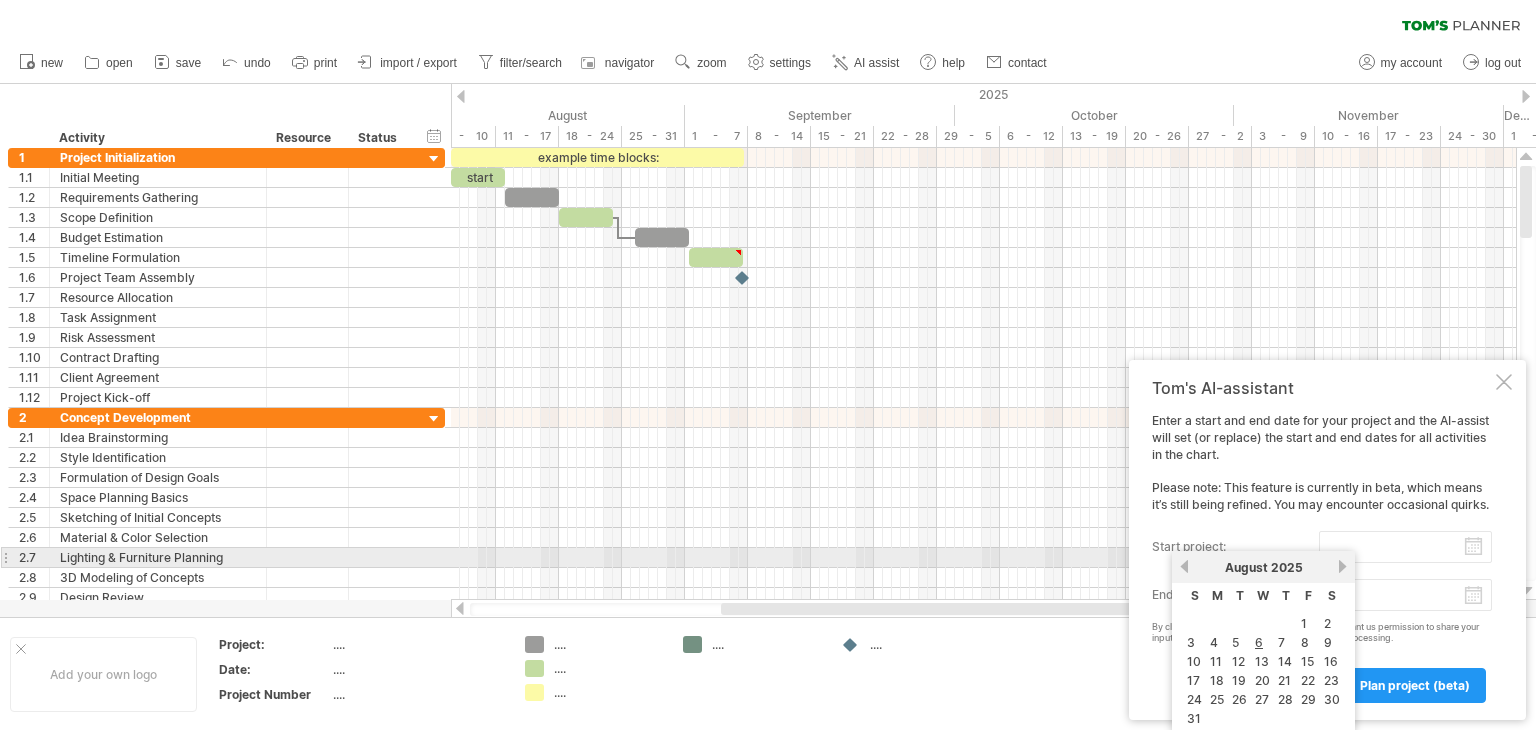 click on "start project:" at bounding box center (1405, 547) 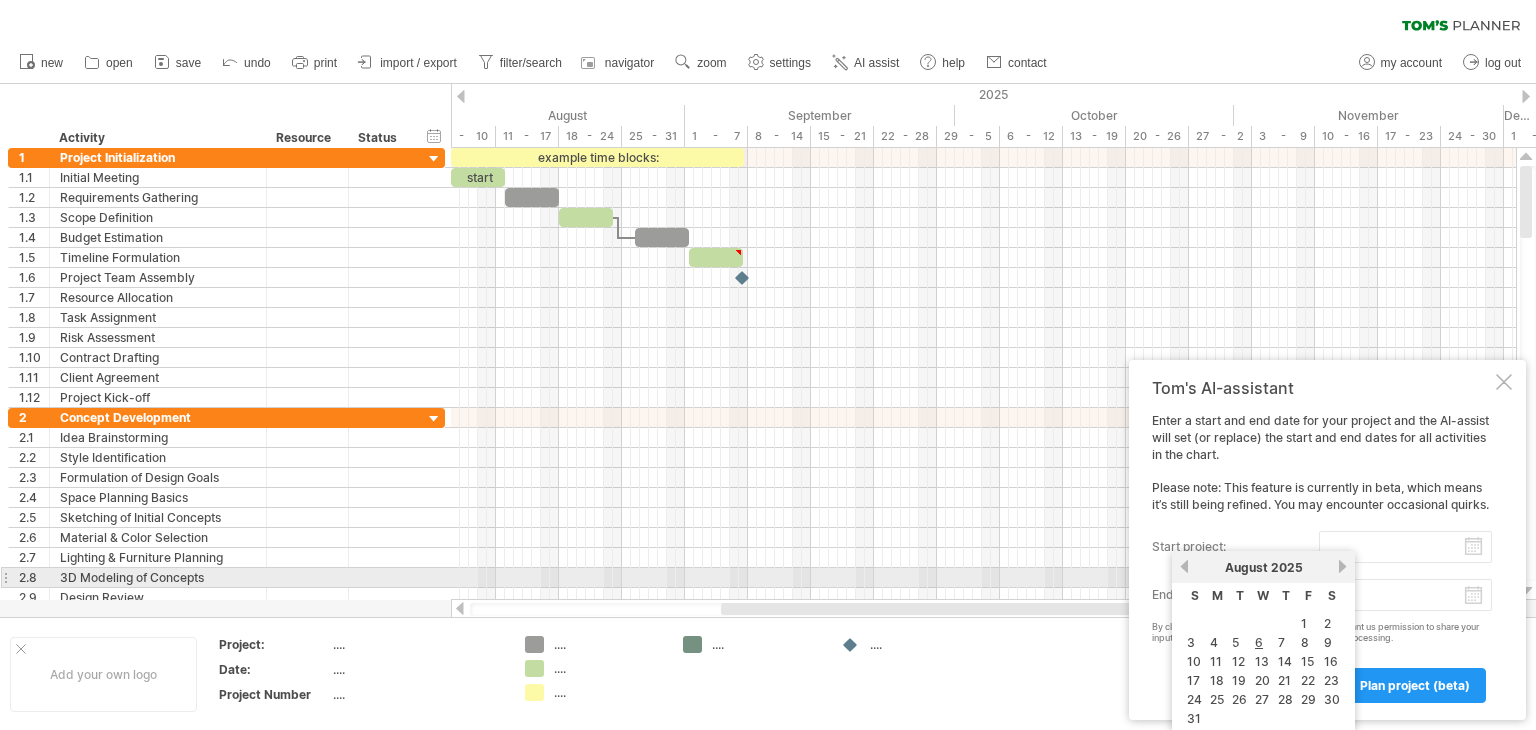 click on "[DAY] [NUMBER] [MONTH]" at bounding box center [1263, 567] 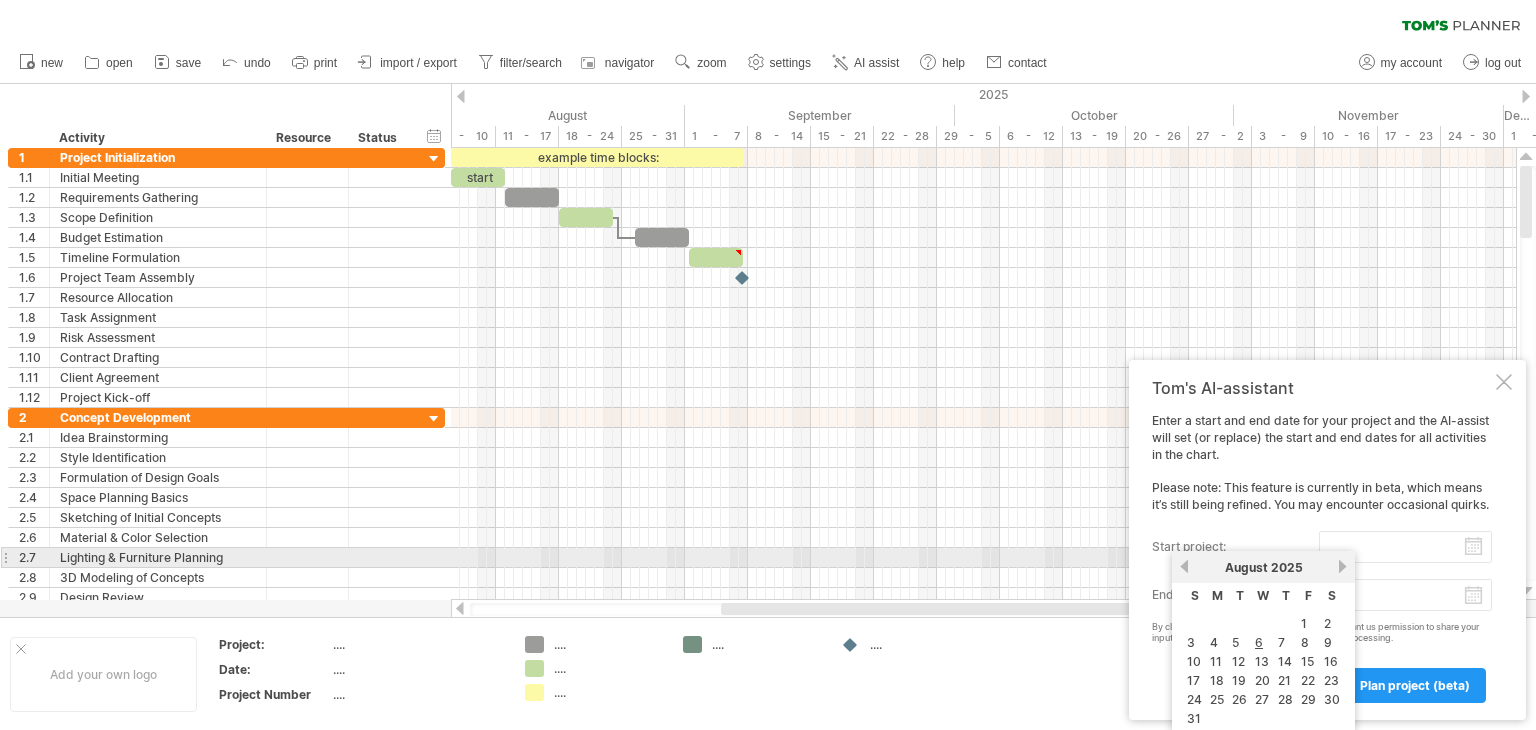 click on "previous" at bounding box center [1184, 566] 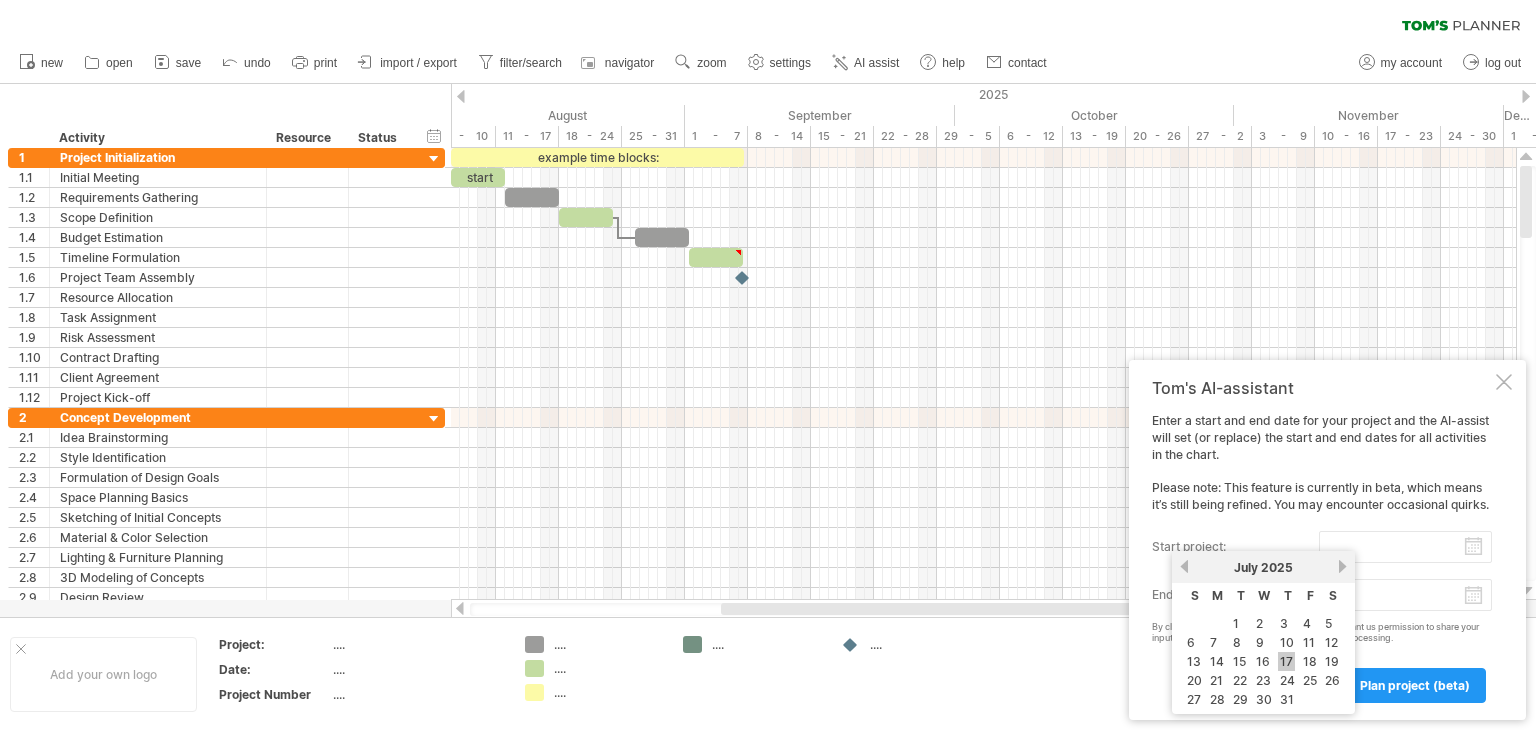 click on "17" at bounding box center [1286, 661] 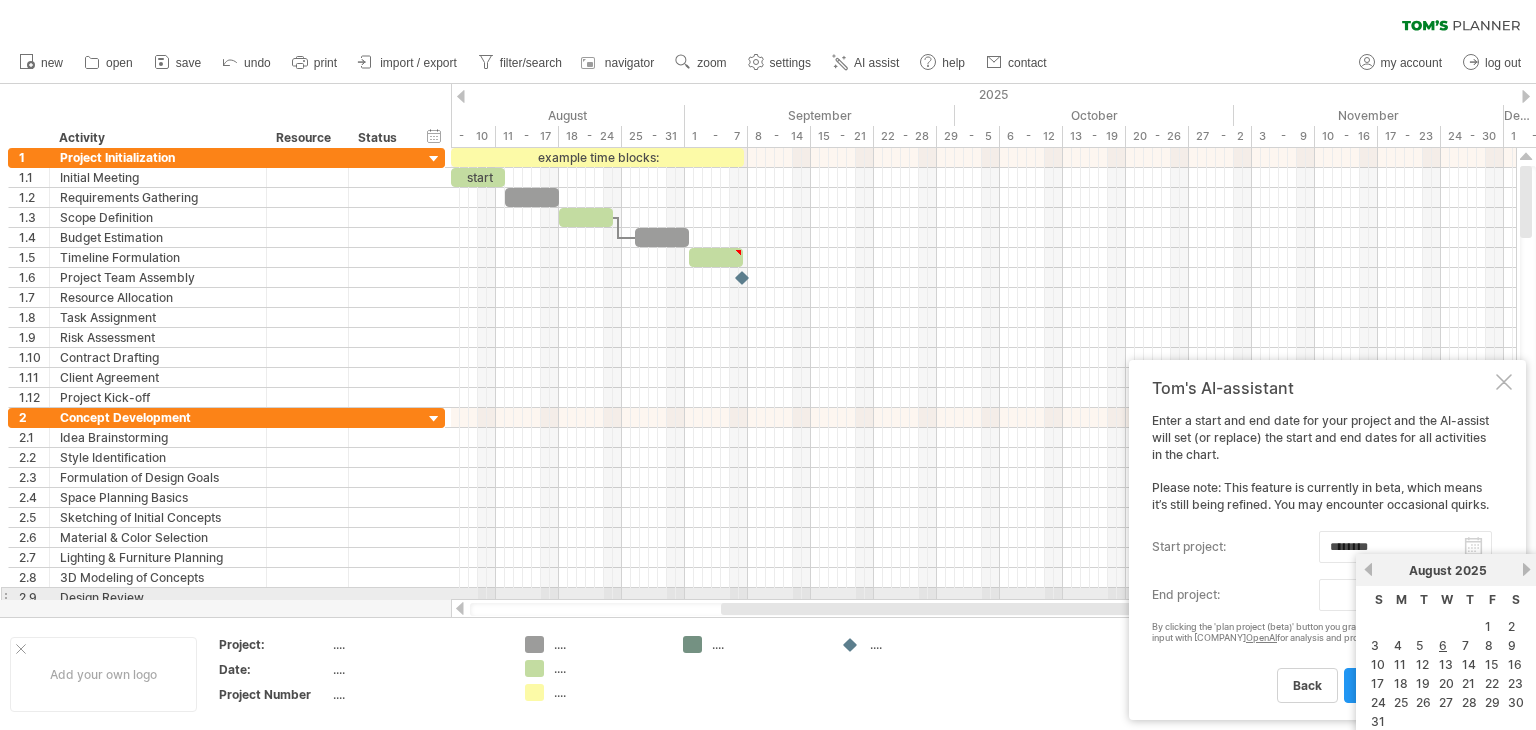click on "progress(100%)
Trying to reach plan.tomsplanner.com
Connected again...
0%
clear filter
reapply filter" at bounding box center [768, 367] 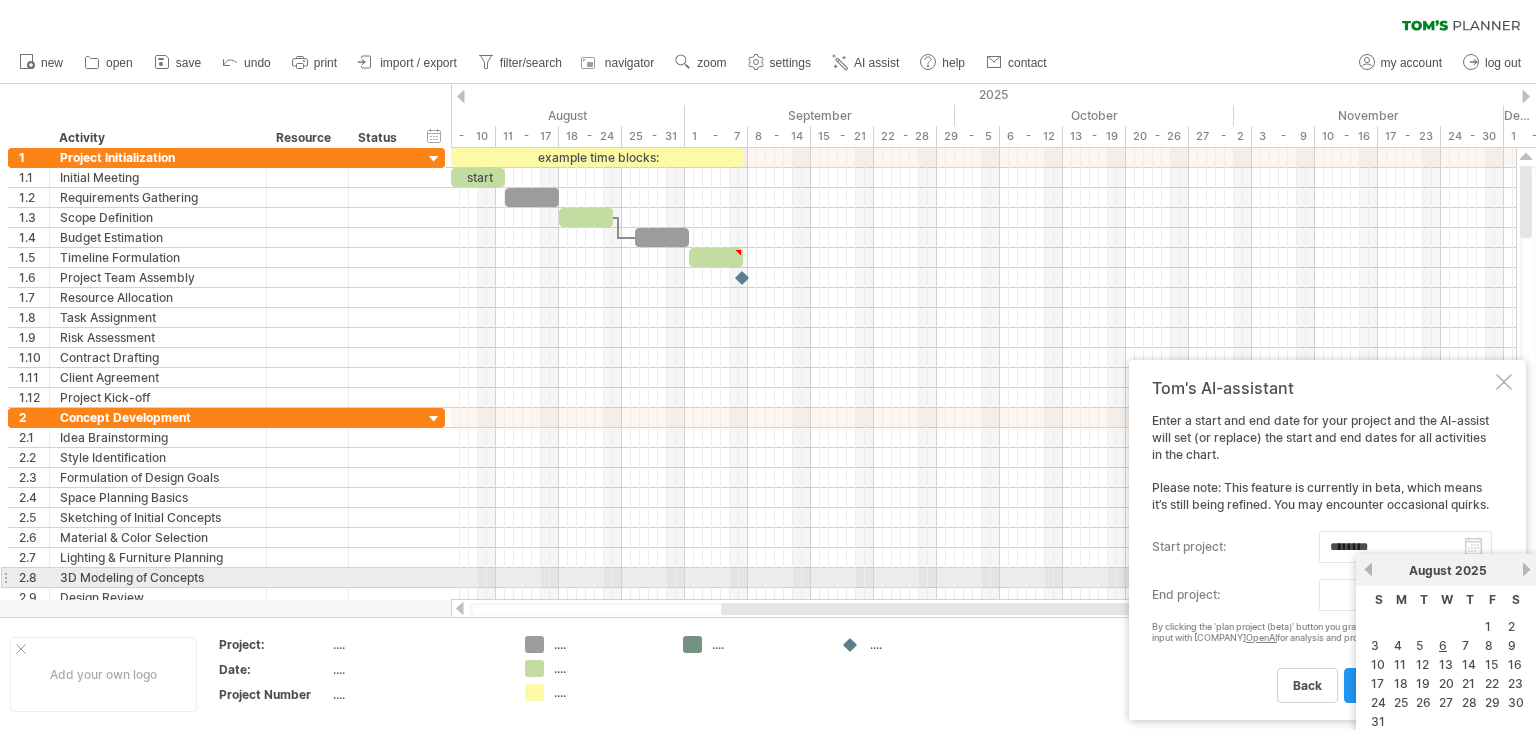 click on "next" at bounding box center (1526, 569) 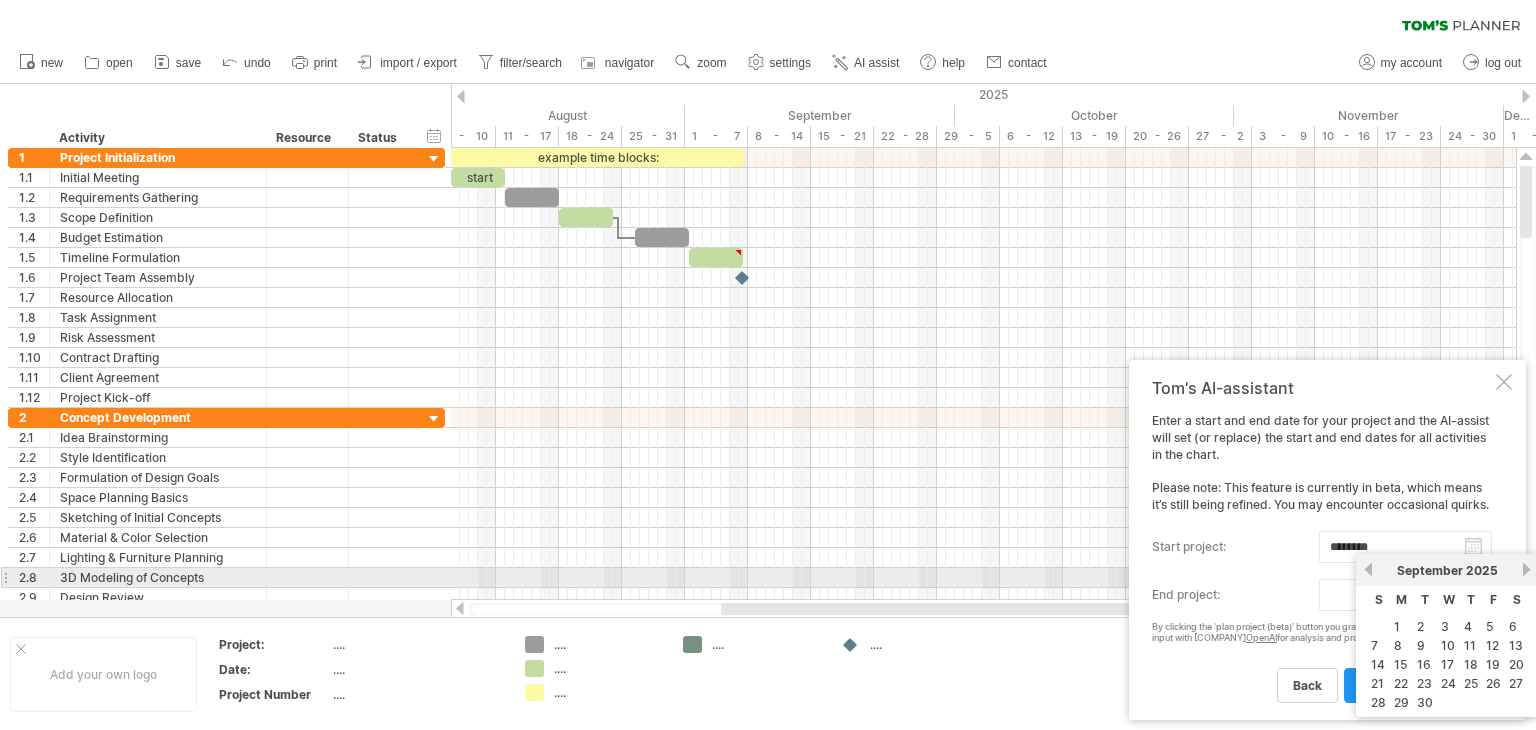click on "next" at bounding box center (1526, 569) 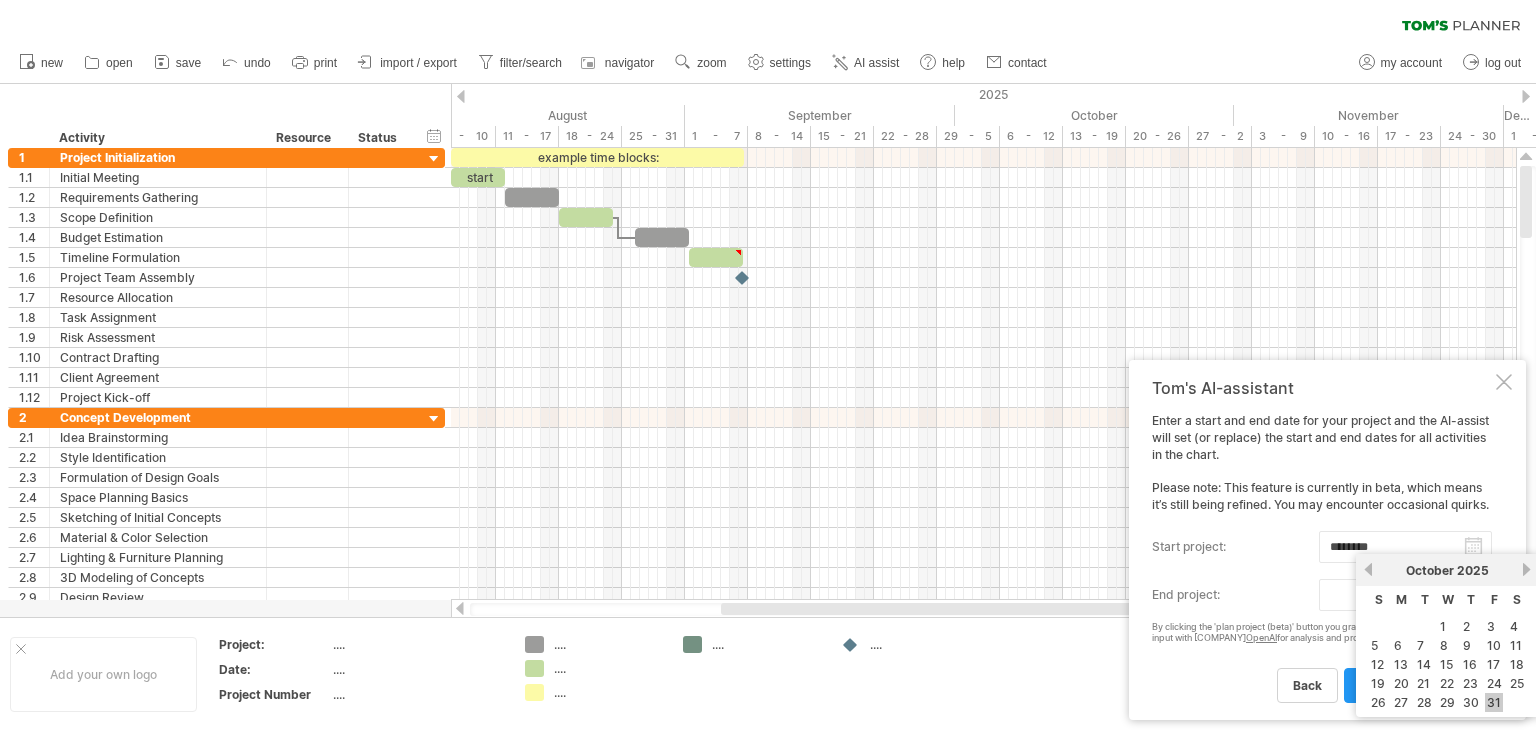 click on "31" at bounding box center (1494, 702) 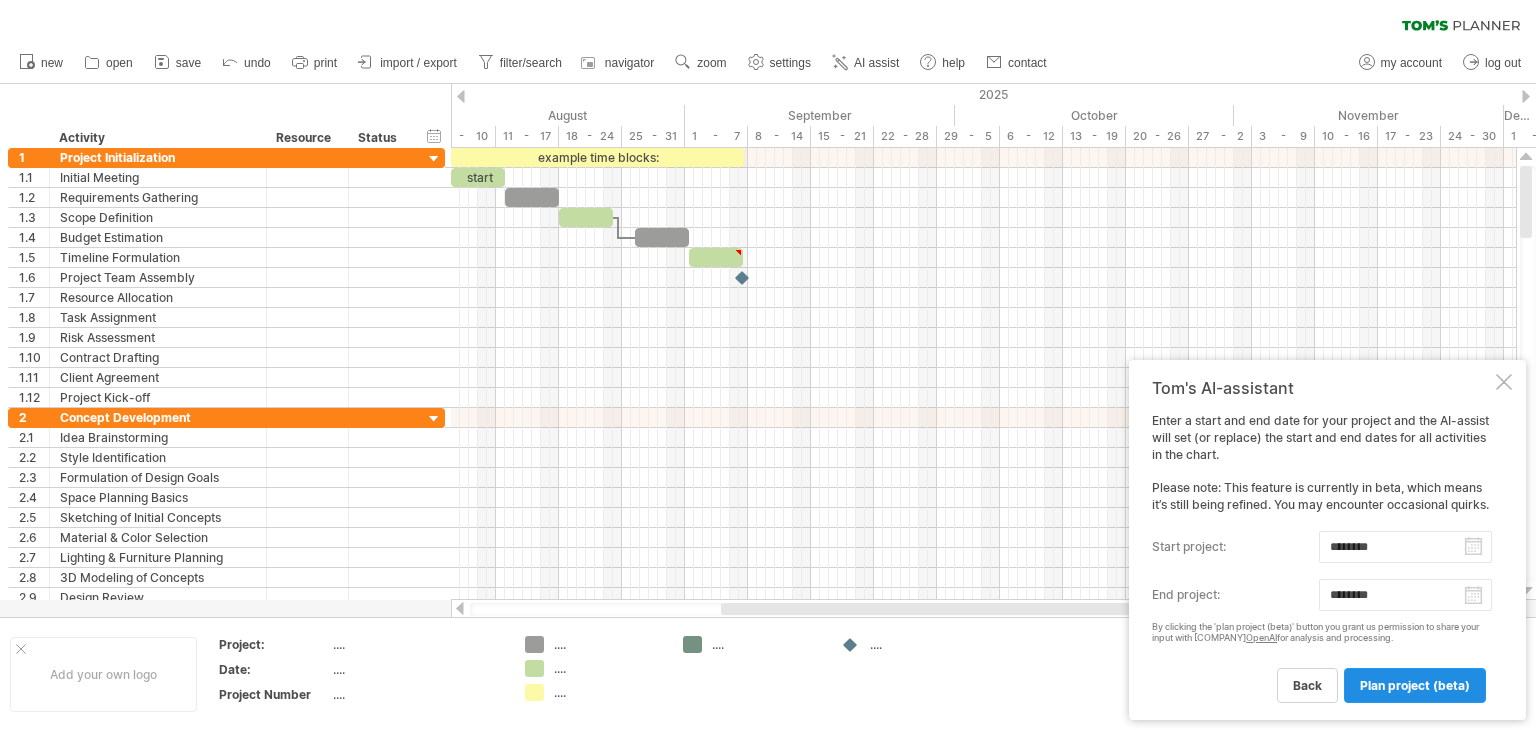 click on "plan project (beta)" at bounding box center (1415, 685) 